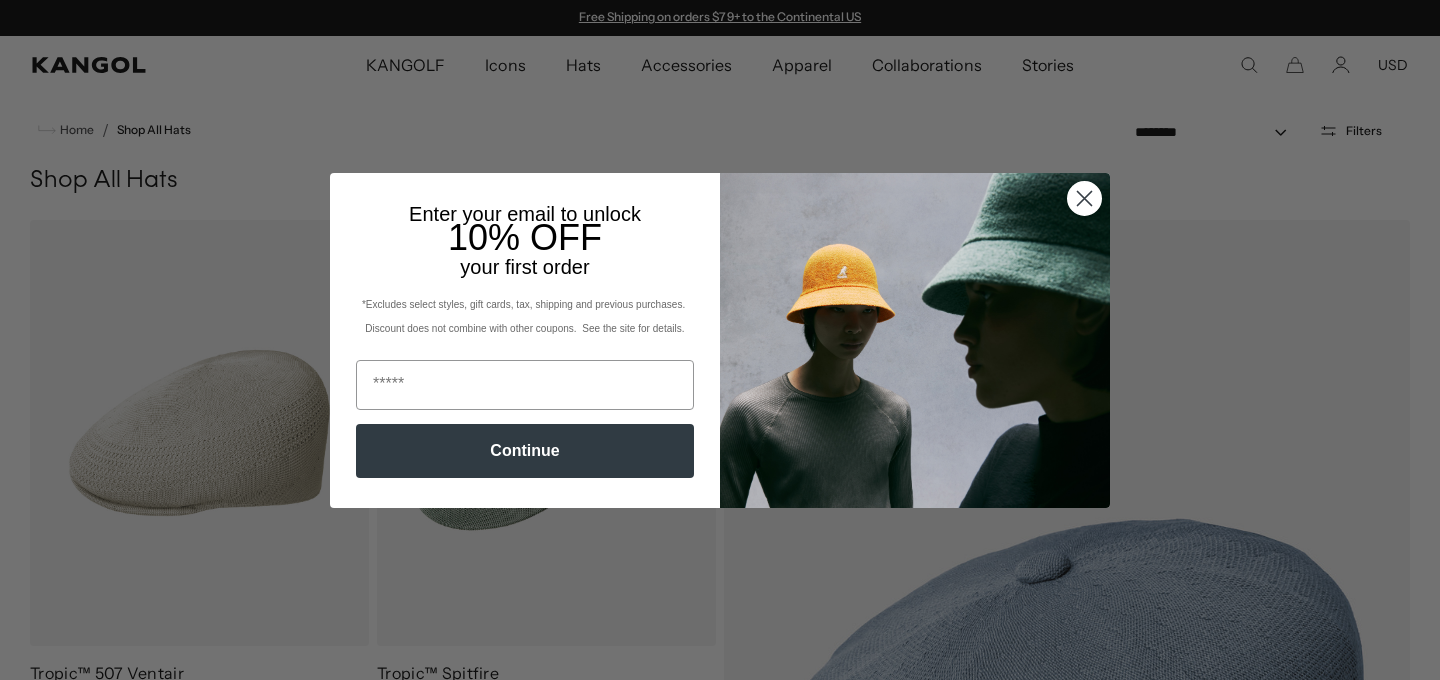 scroll, scrollTop: 0, scrollLeft: 0, axis: both 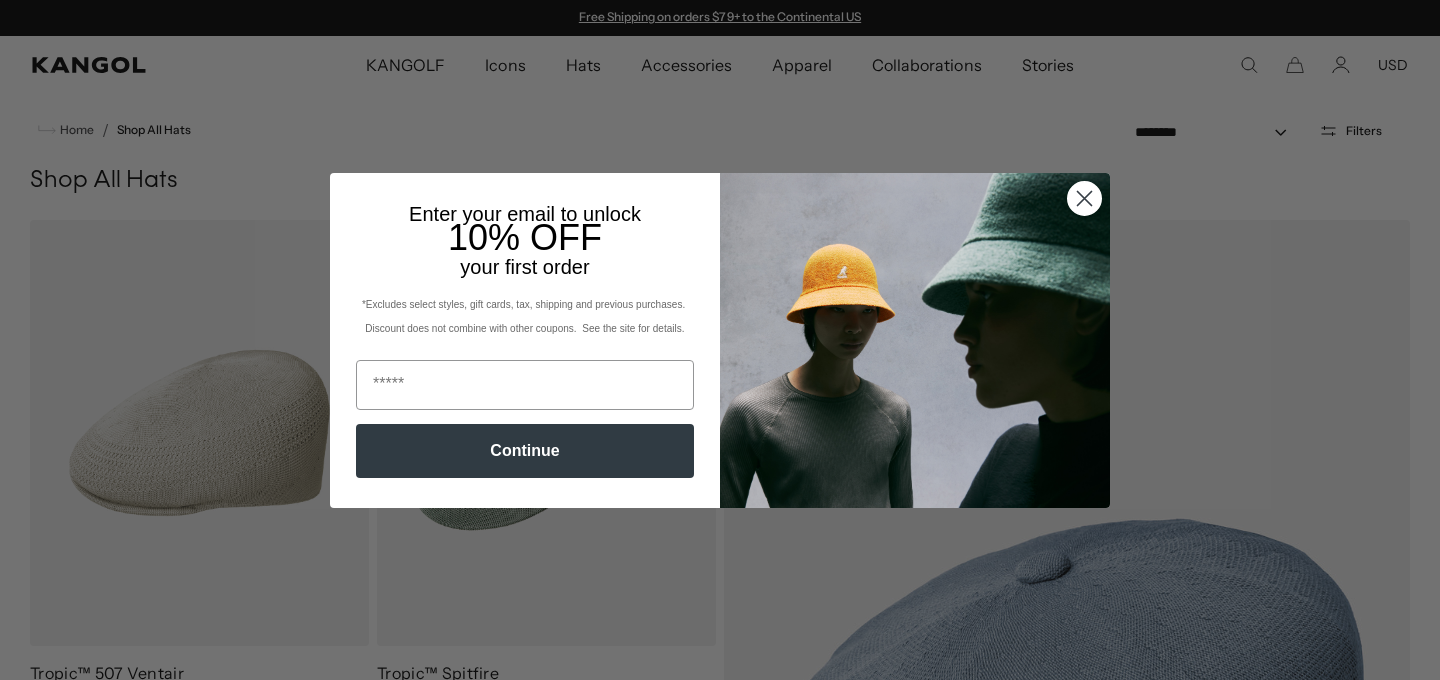 click 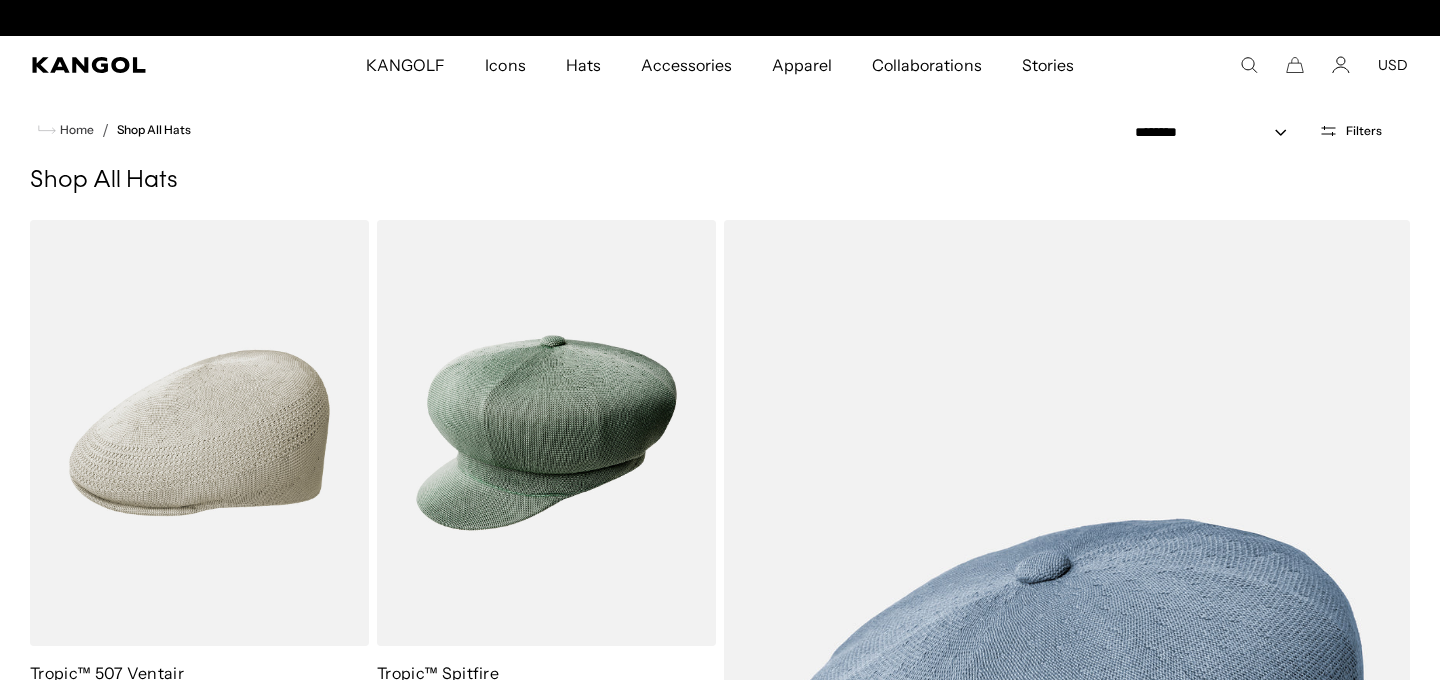 scroll, scrollTop: 0, scrollLeft: 0, axis: both 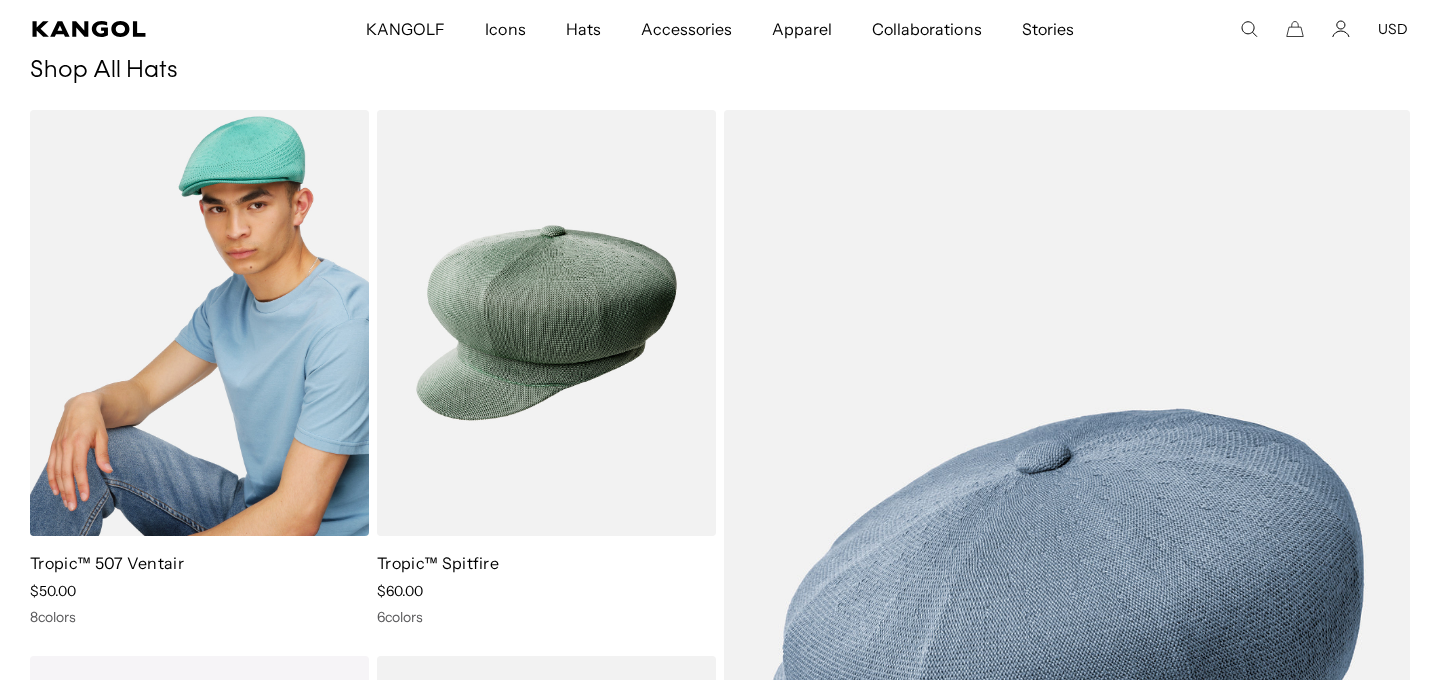 click on "Tropic™ 507 Ventair Sale Price $50.00 8  colors" at bounding box center [199, 368] 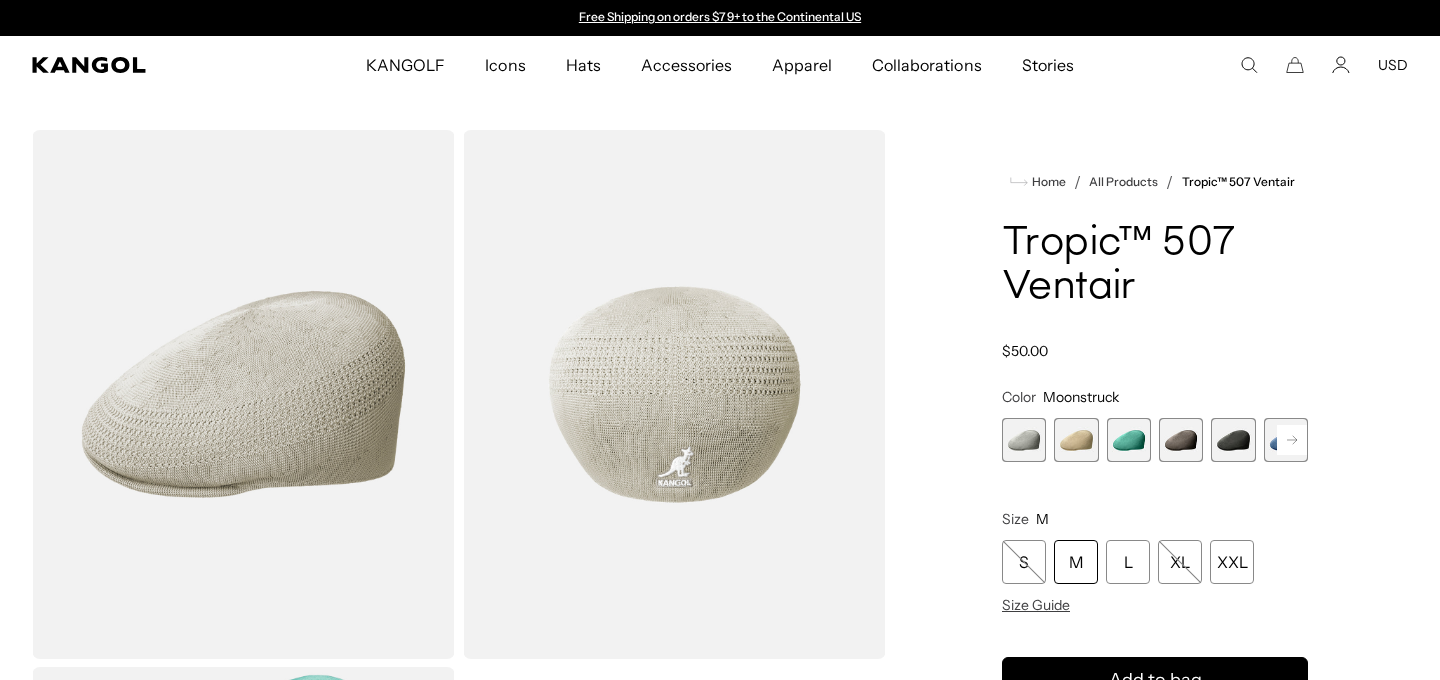 scroll, scrollTop: 0, scrollLeft: 0, axis: both 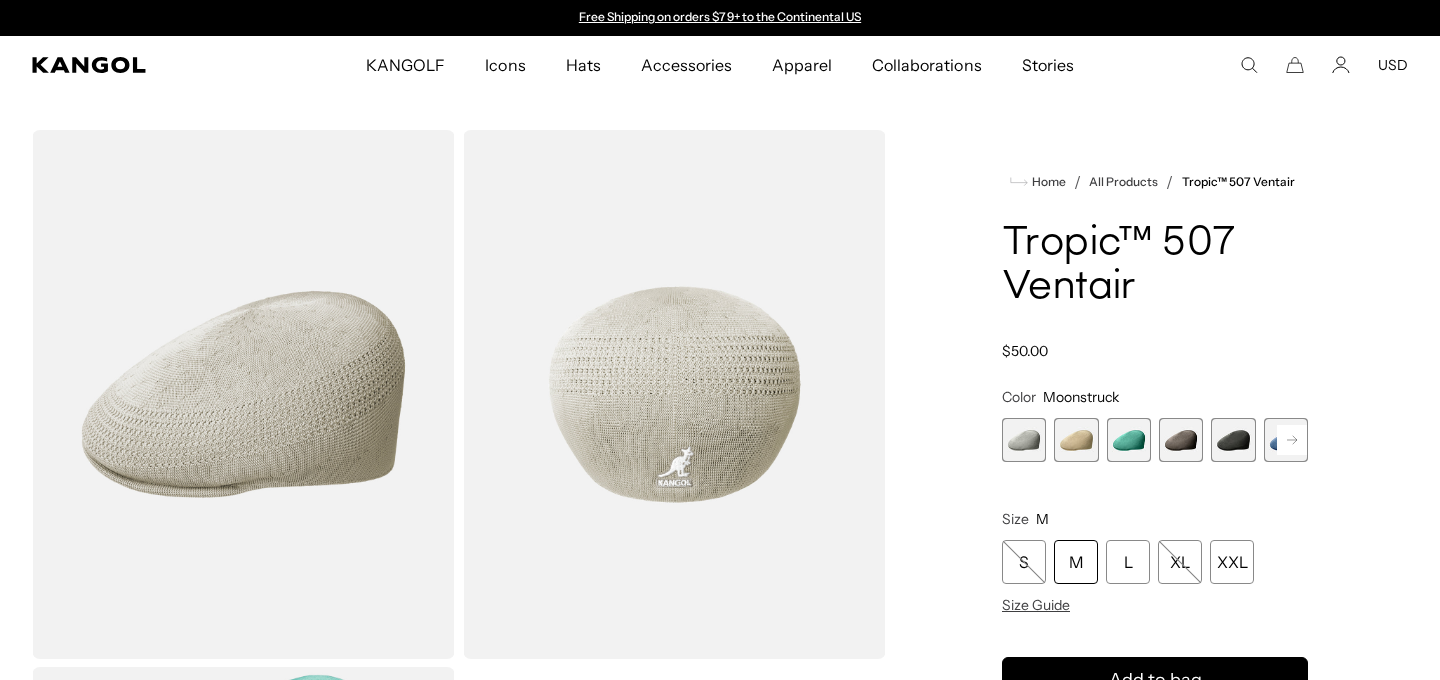 click 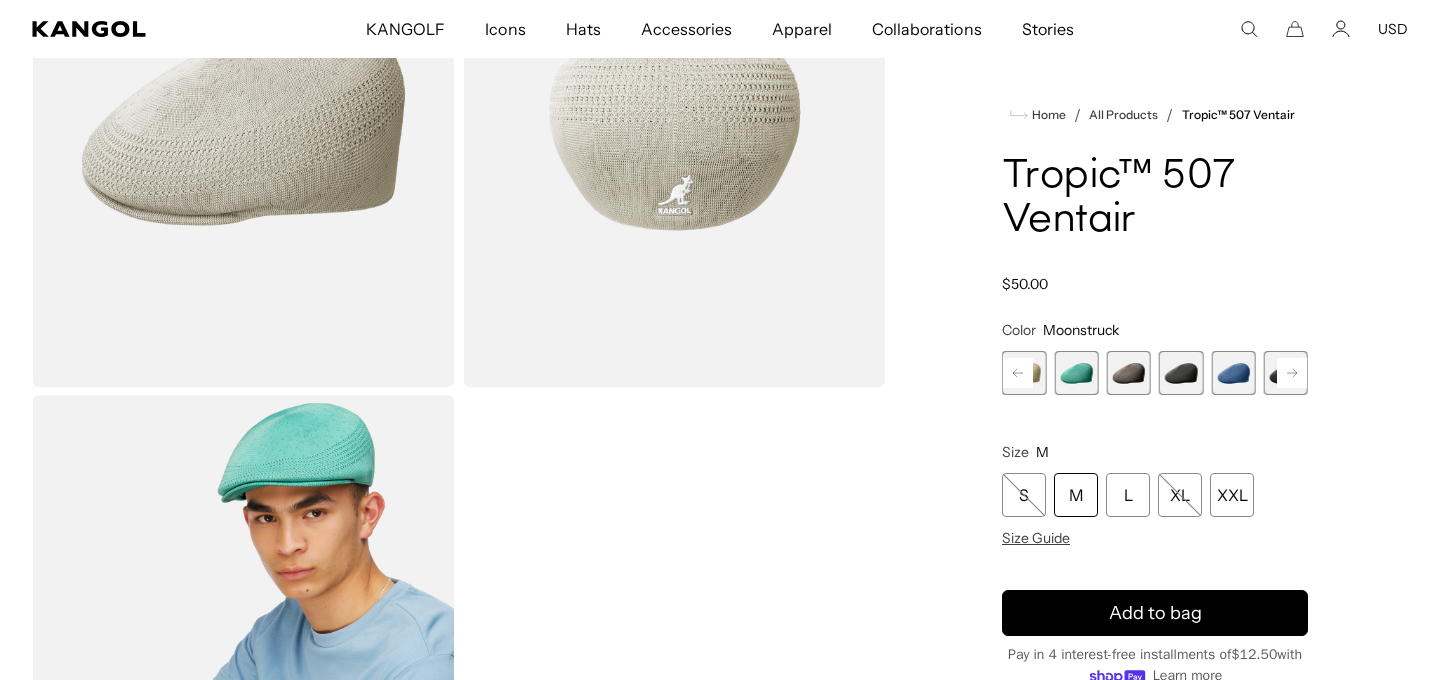 scroll, scrollTop: 296, scrollLeft: 0, axis: vertical 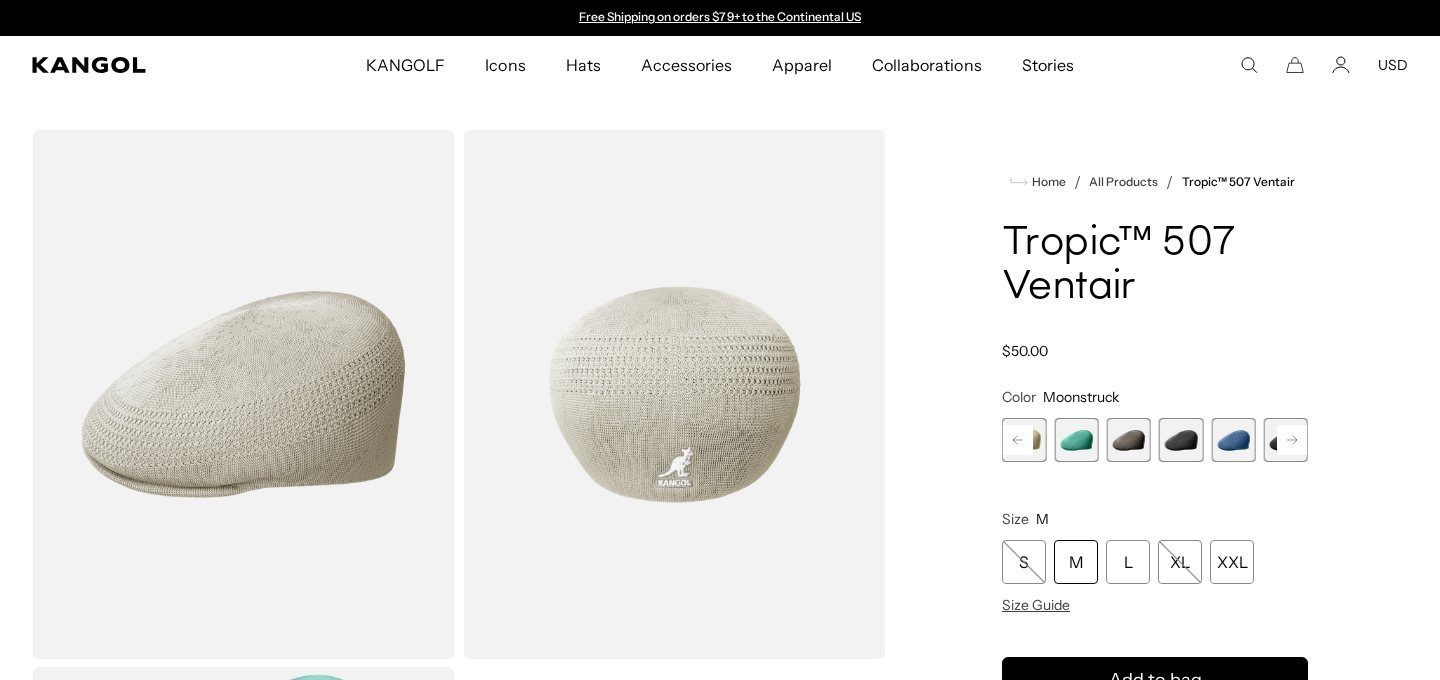 click 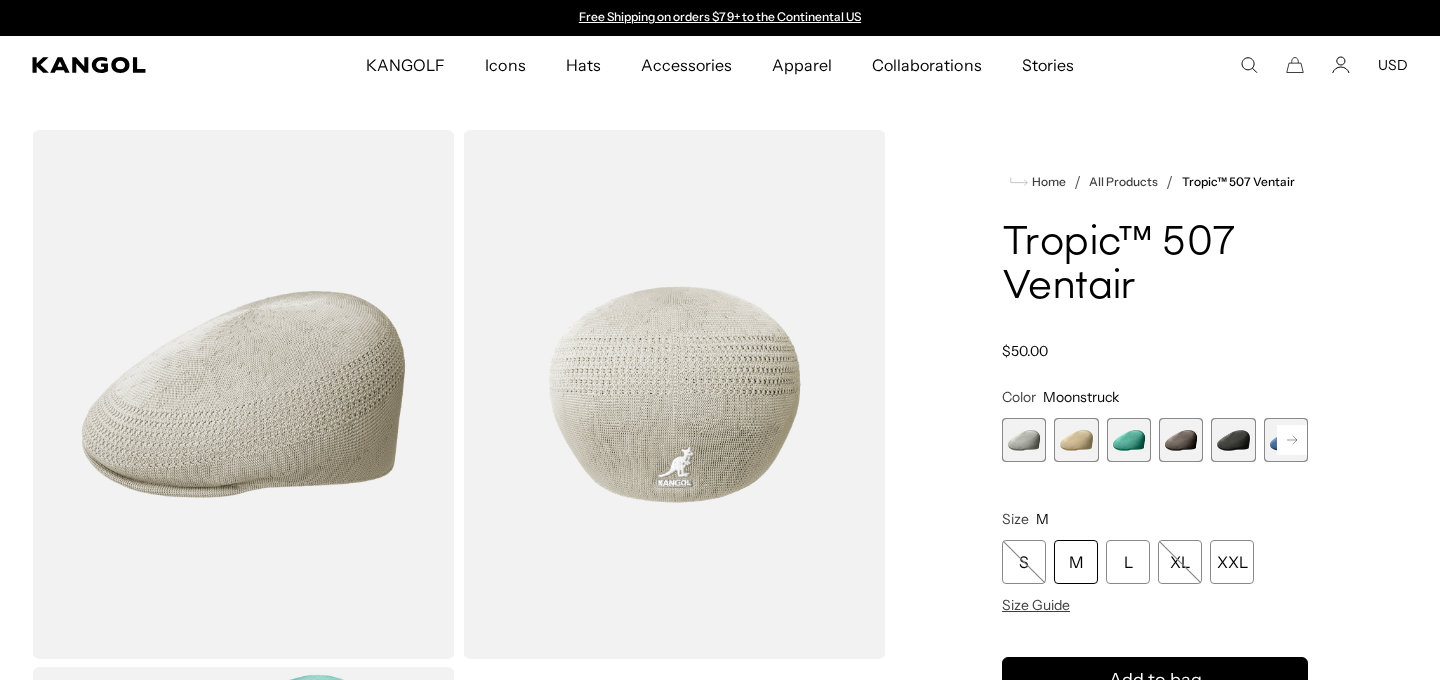 click at bounding box center (1024, 440) 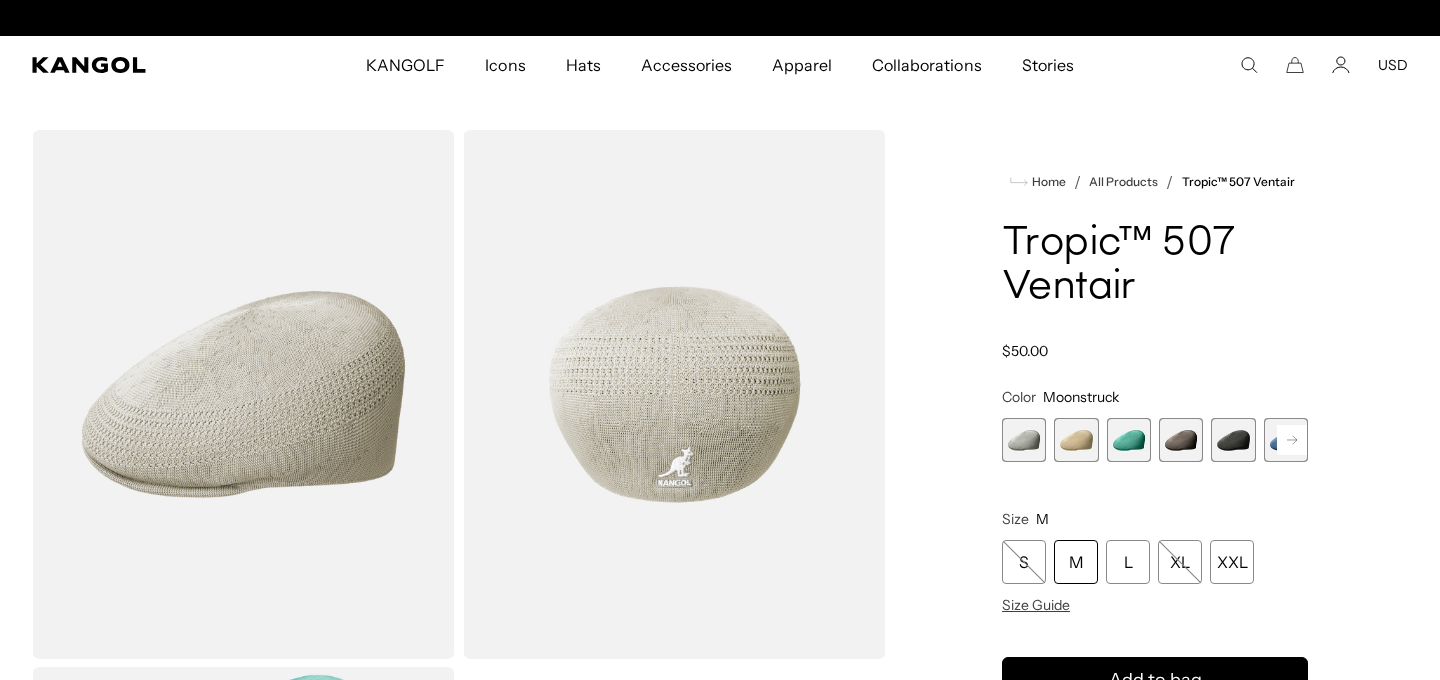 click at bounding box center (1024, 440) 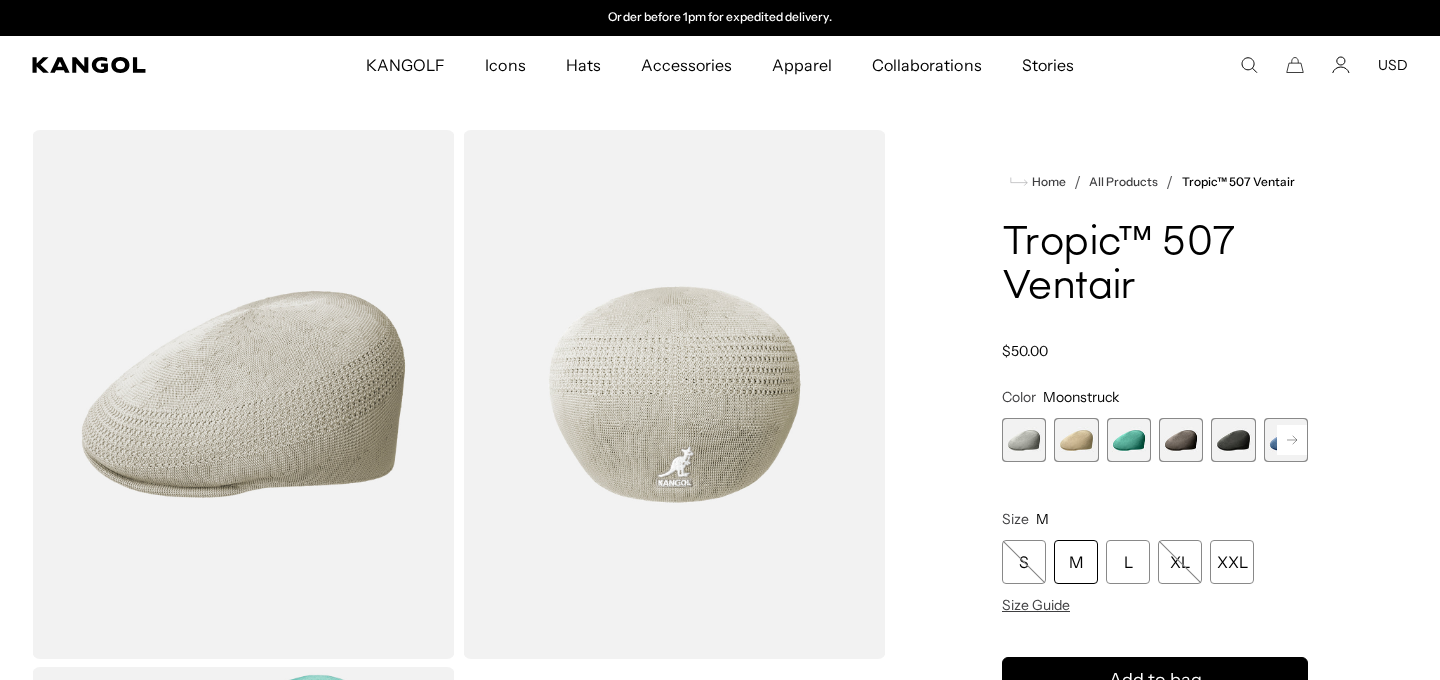 click at bounding box center [1076, 440] 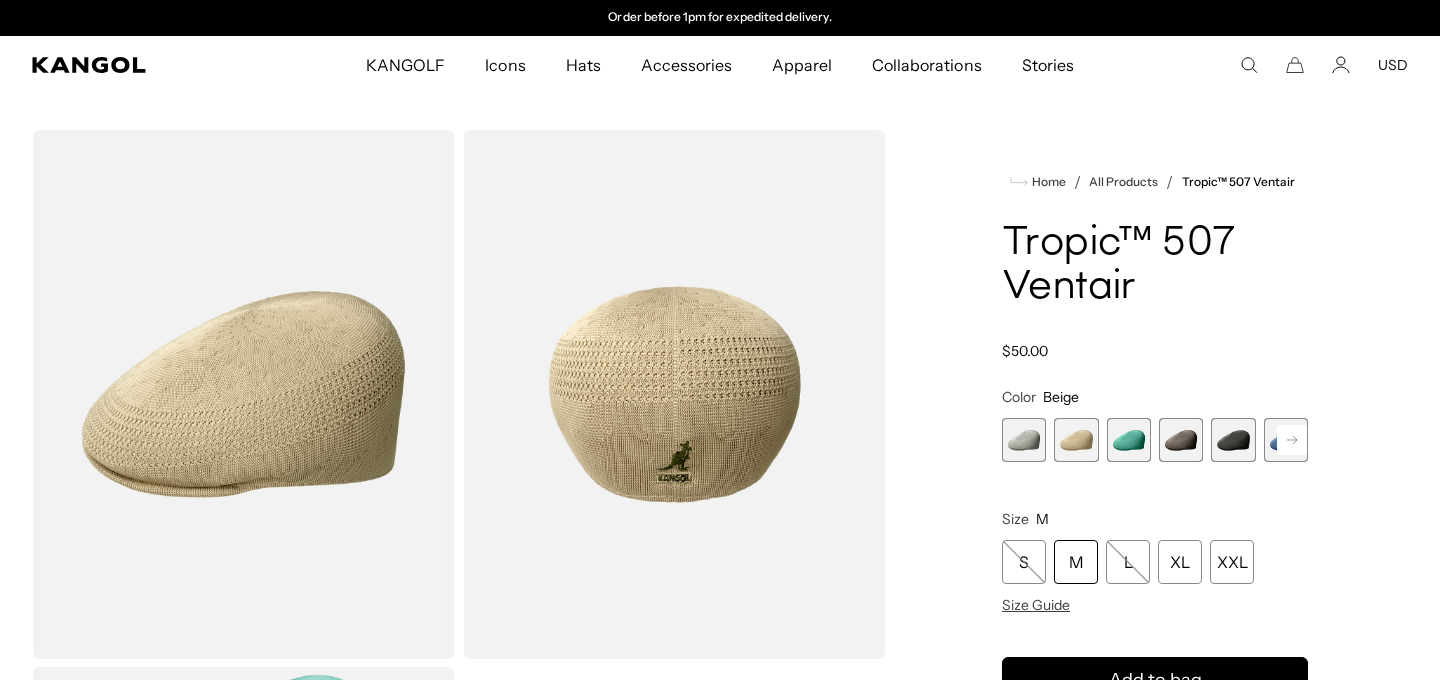 click at bounding box center (1129, 440) 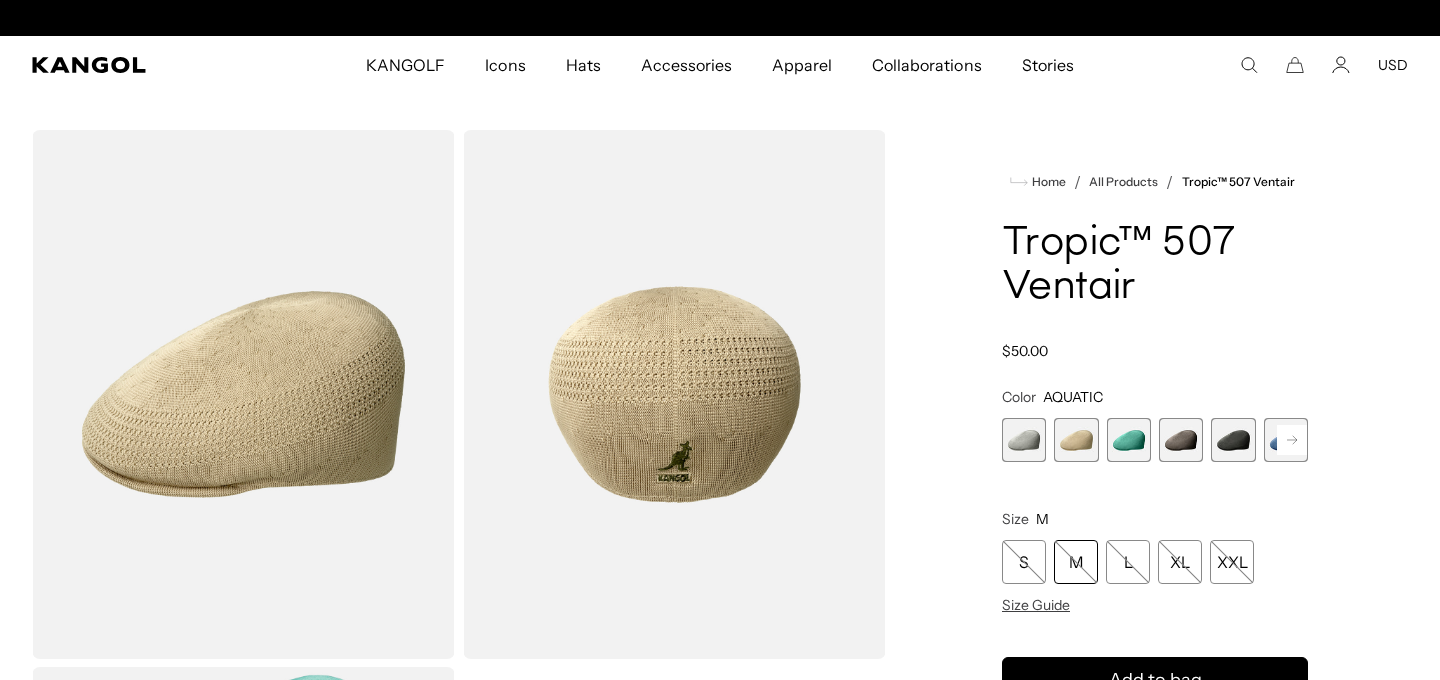 scroll, scrollTop: 0, scrollLeft: 0, axis: both 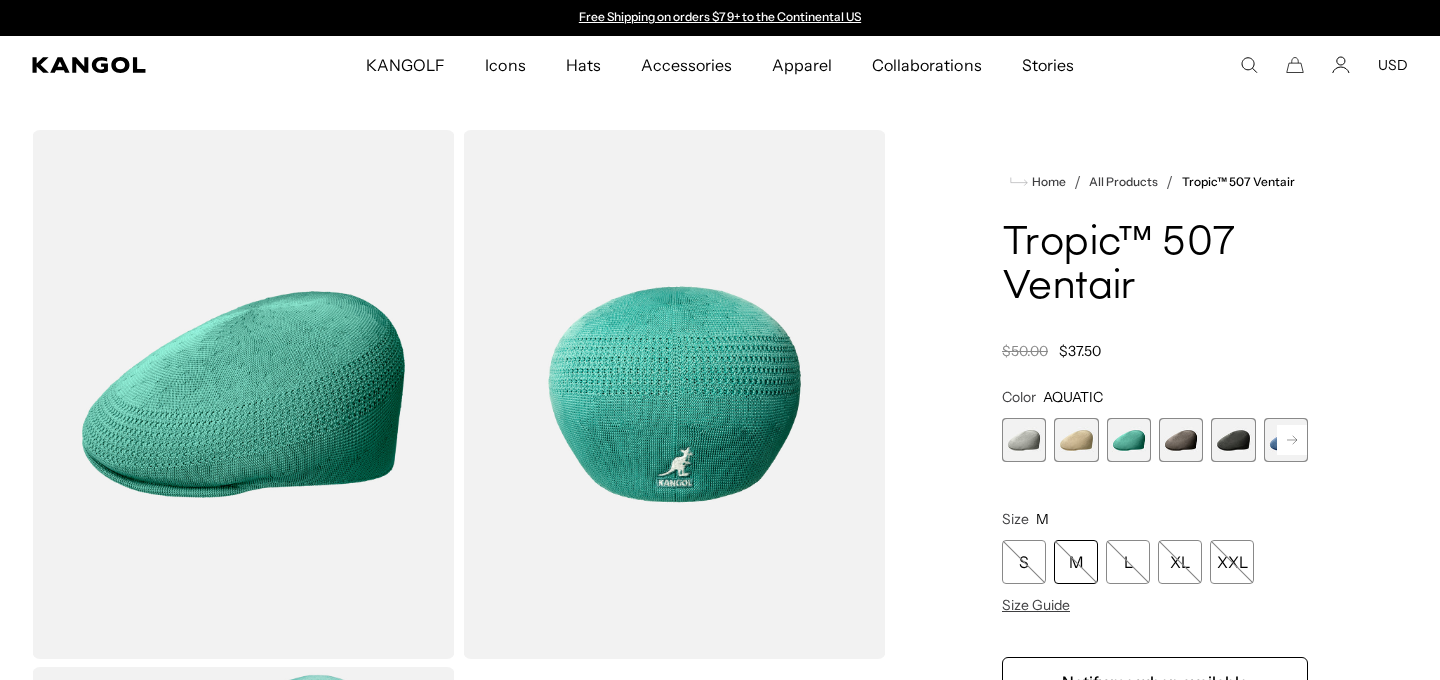 click at bounding box center (1181, 440) 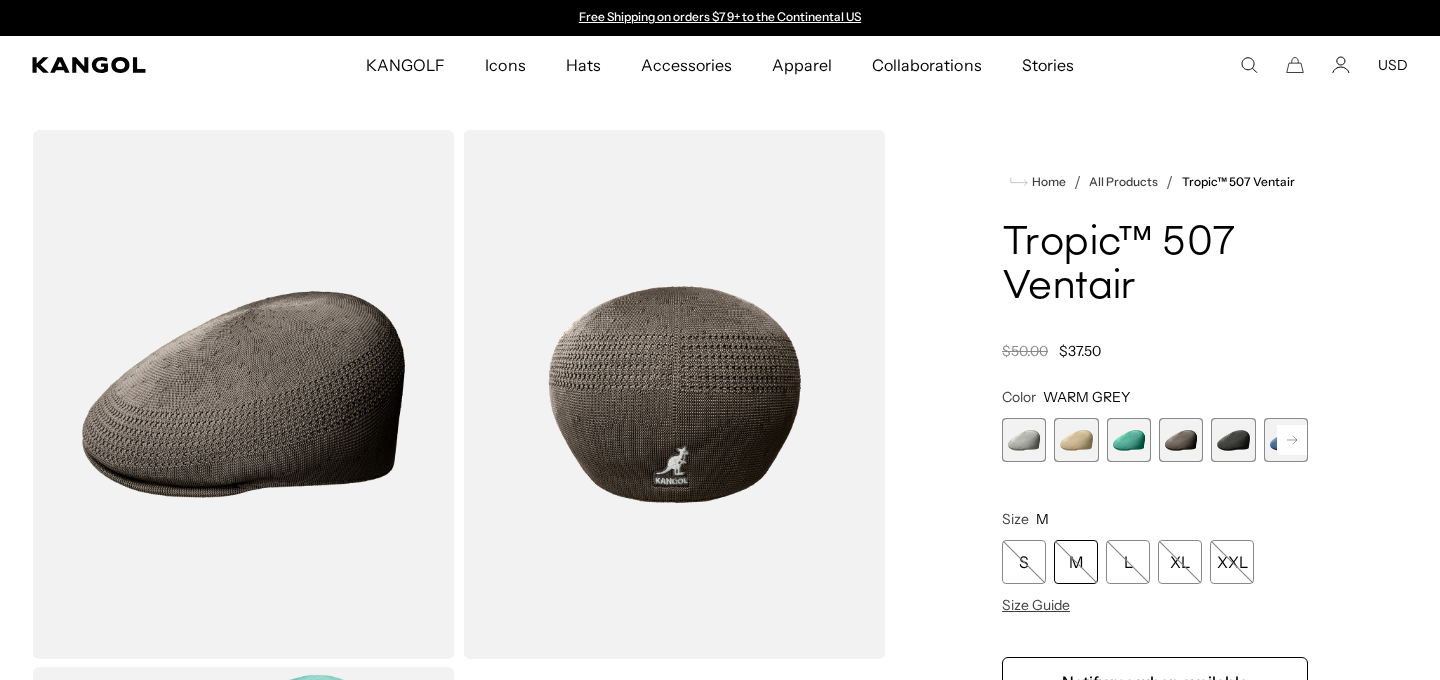 click at bounding box center [1233, 440] 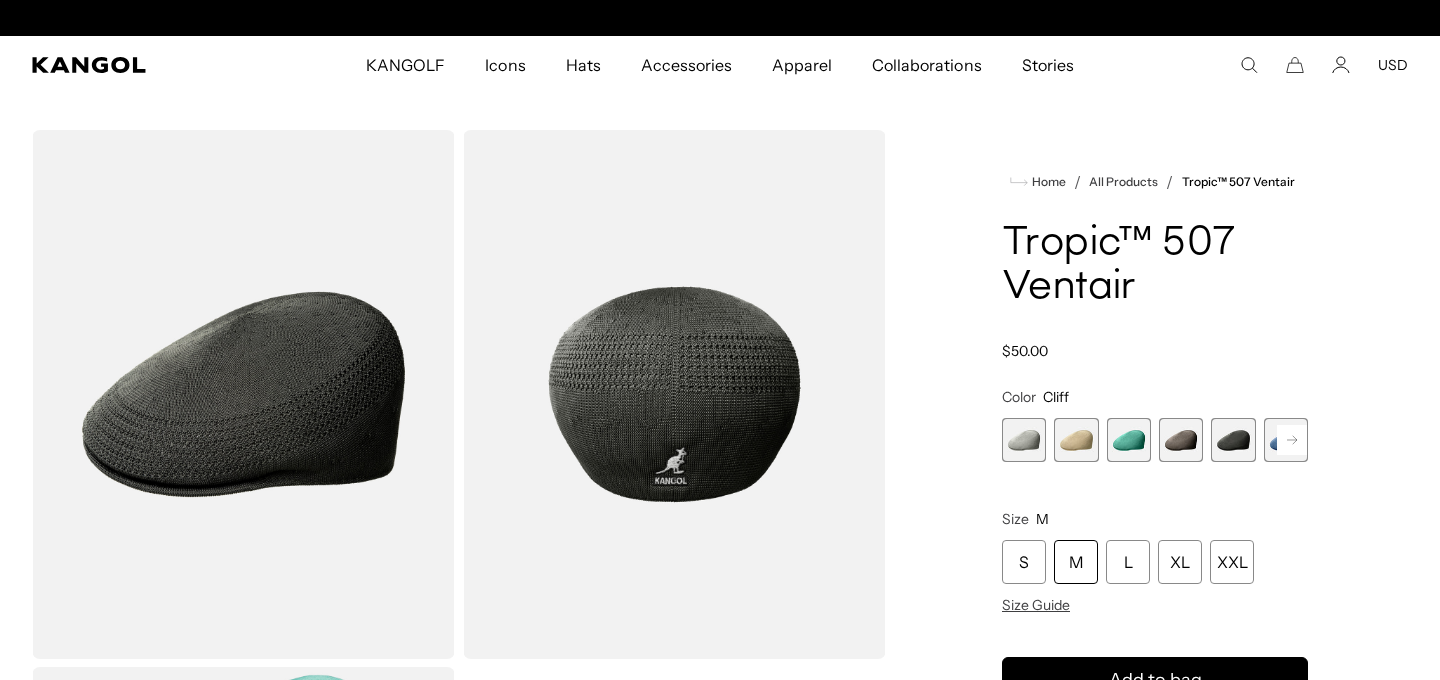scroll, scrollTop: 0, scrollLeft: 412, axis: horizontal 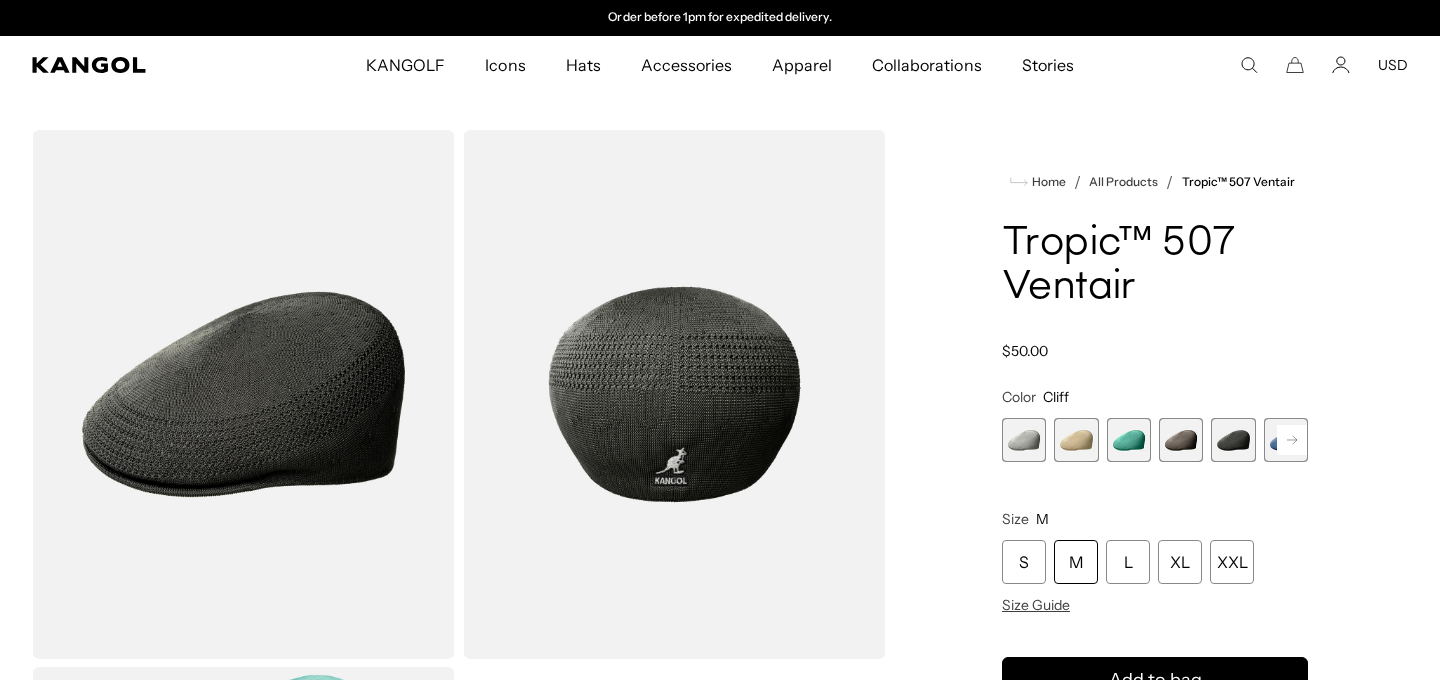 click 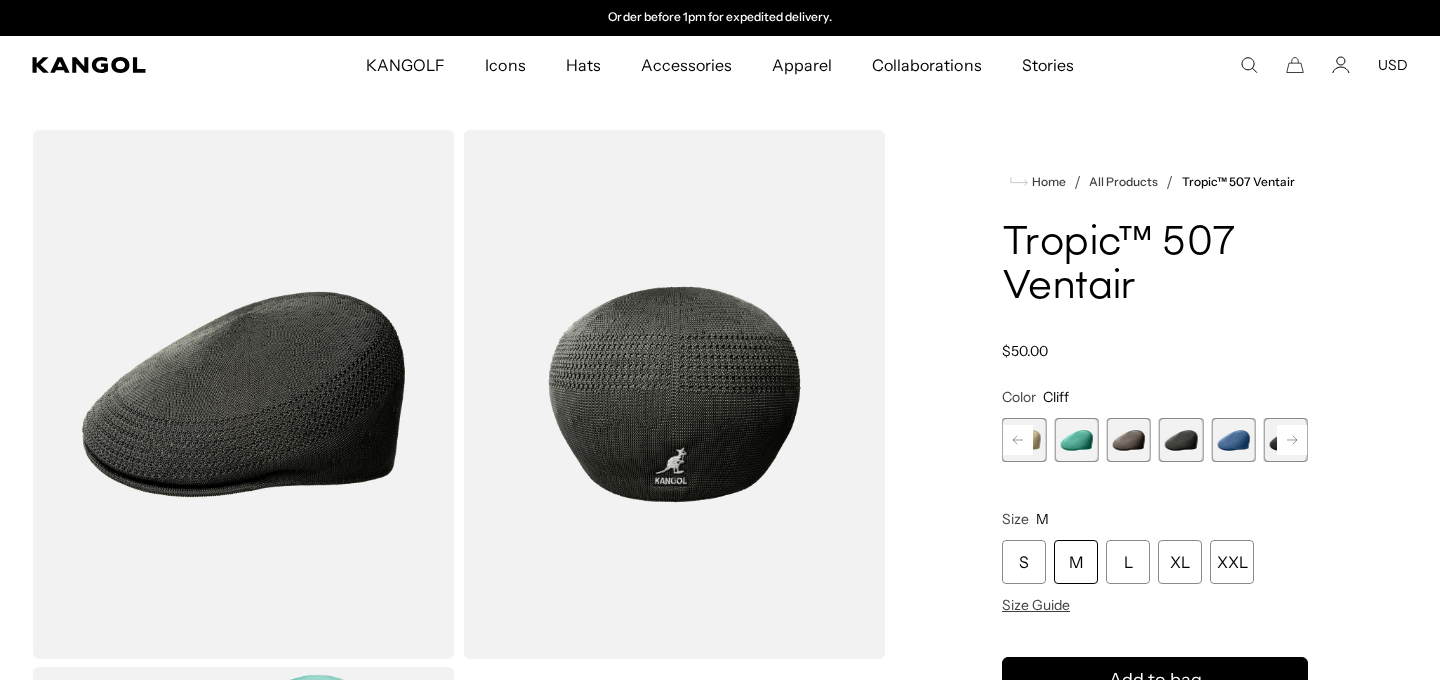 click 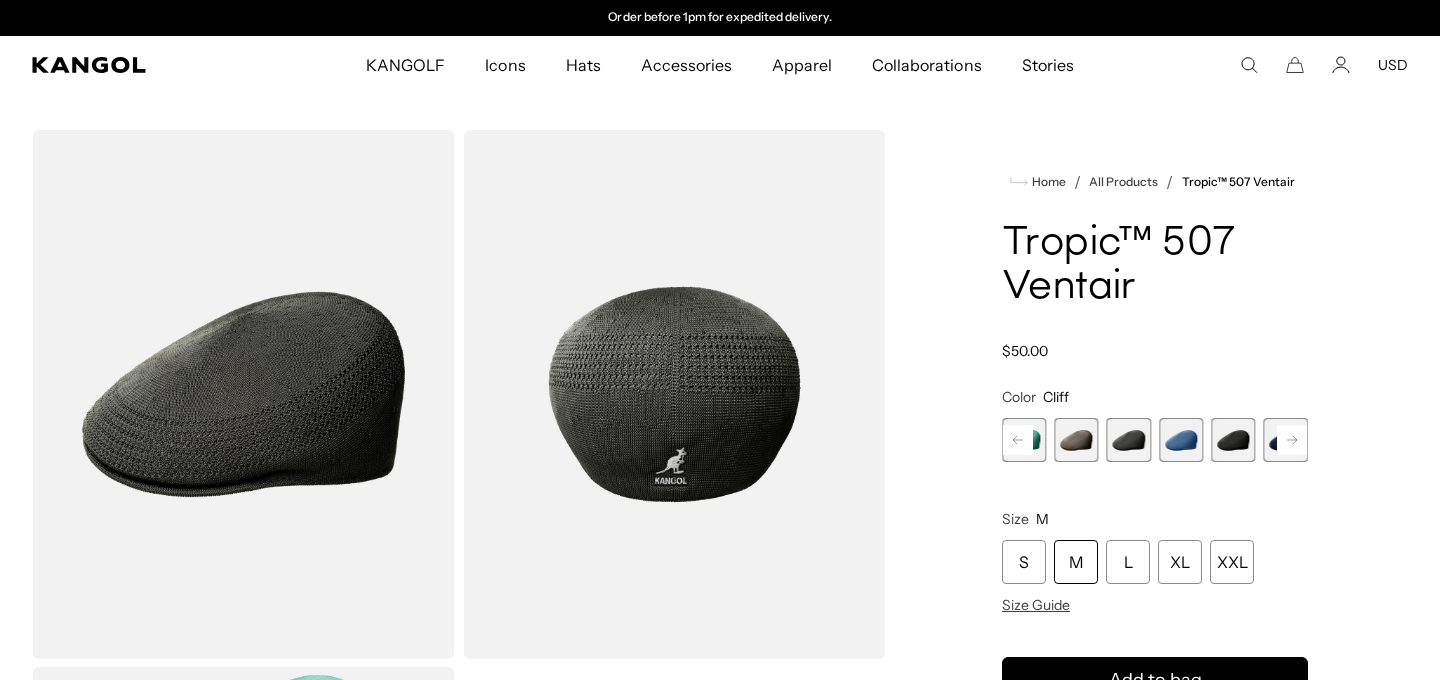 click 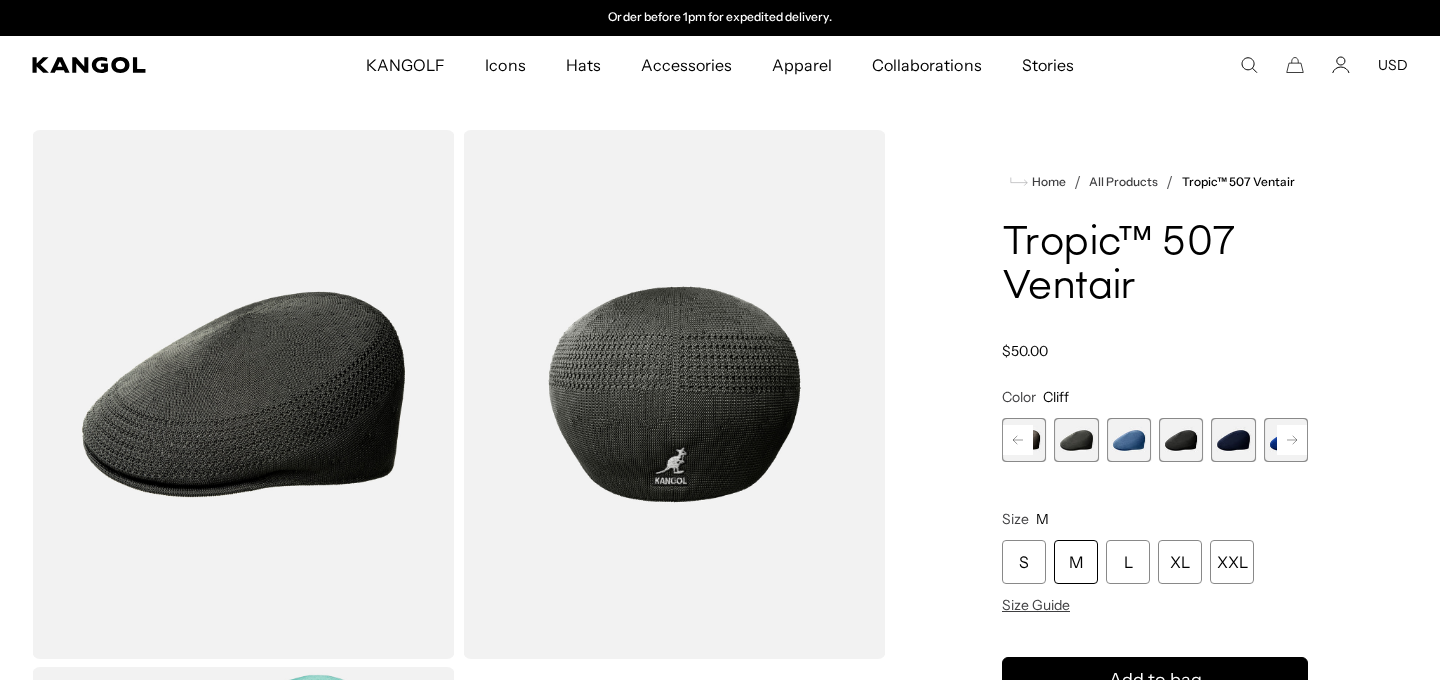 click 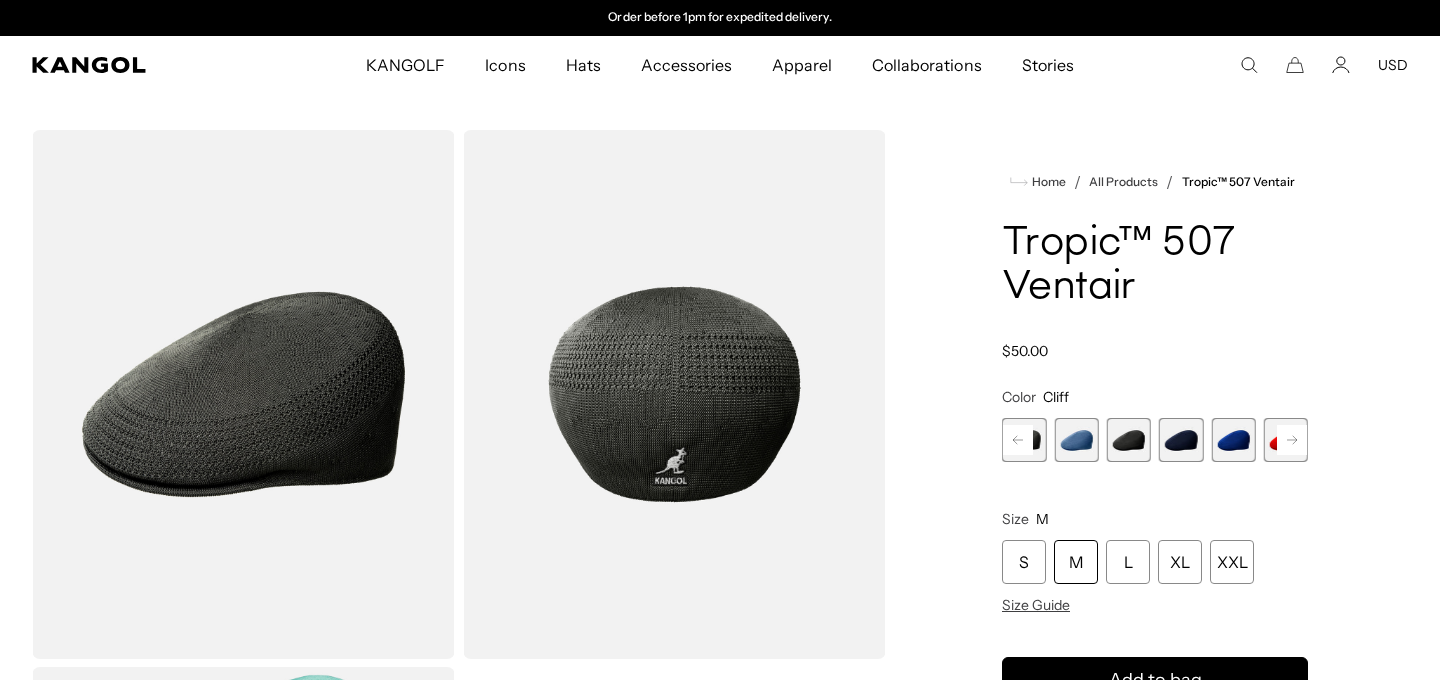 click 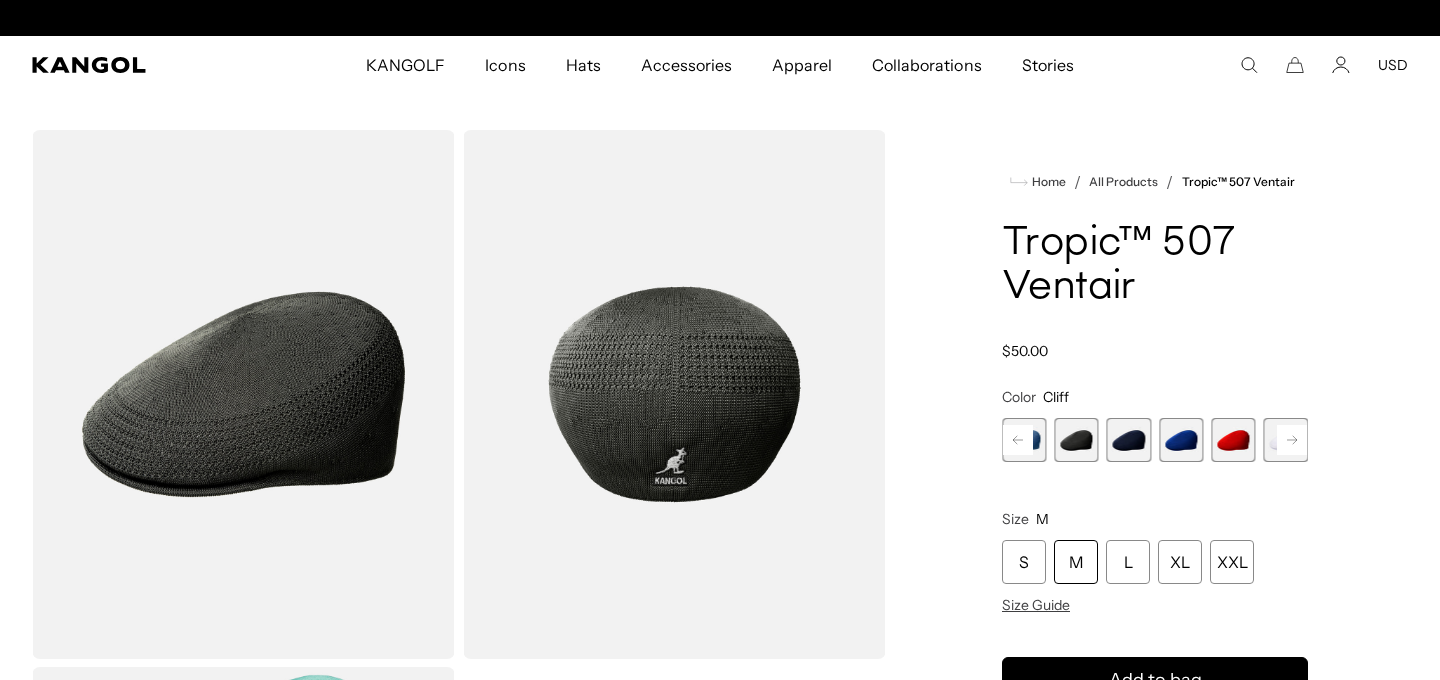scroll, scrollTop: 0, scrollLeft: 0, axis: both 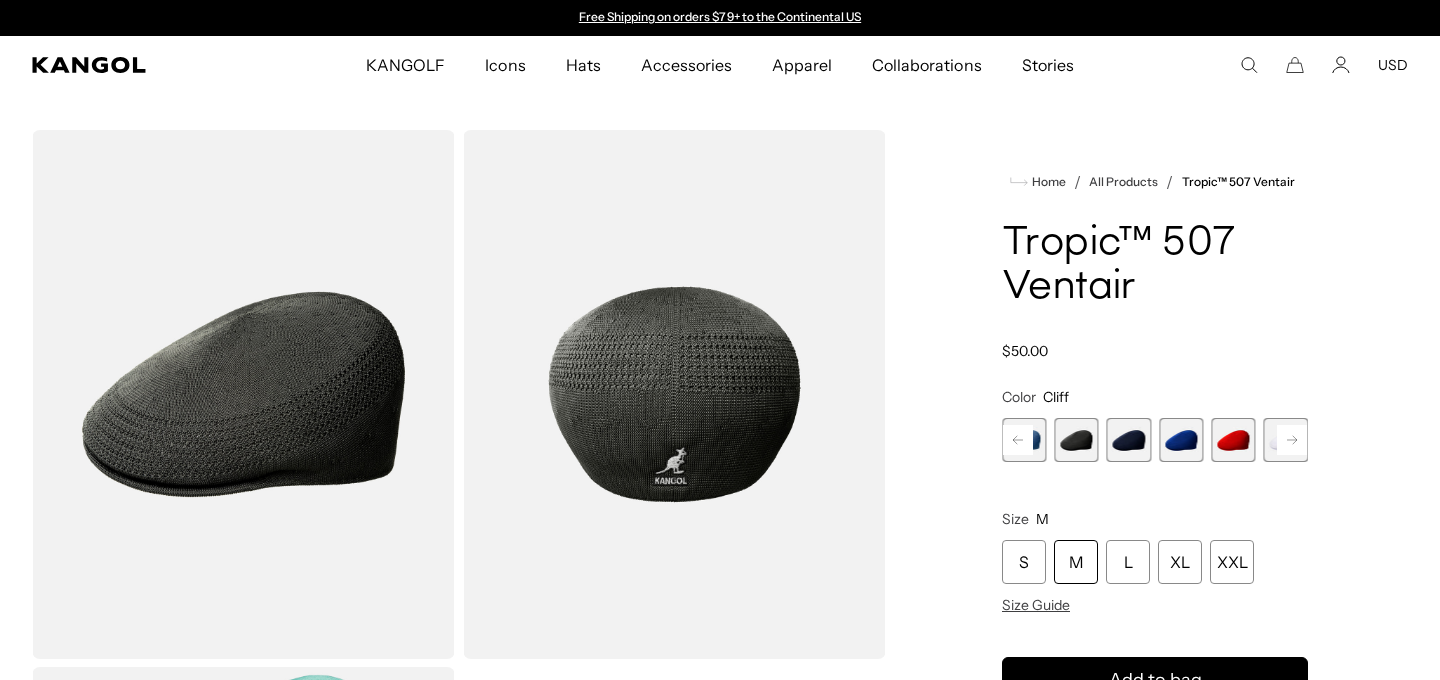 click on "Previous
Next
Moonstruck
Variant sold out or unavailable
Beige
Variant sold out or unavailable
AQUATIC
Variant sold out or unavailable
WARM GREY
Variant sold out or unavailable
Cliff
Variant sold out or unavailable
DENIM BLUE
Variant sold out or unavailable
Black" at bounding box center [1155, 440] 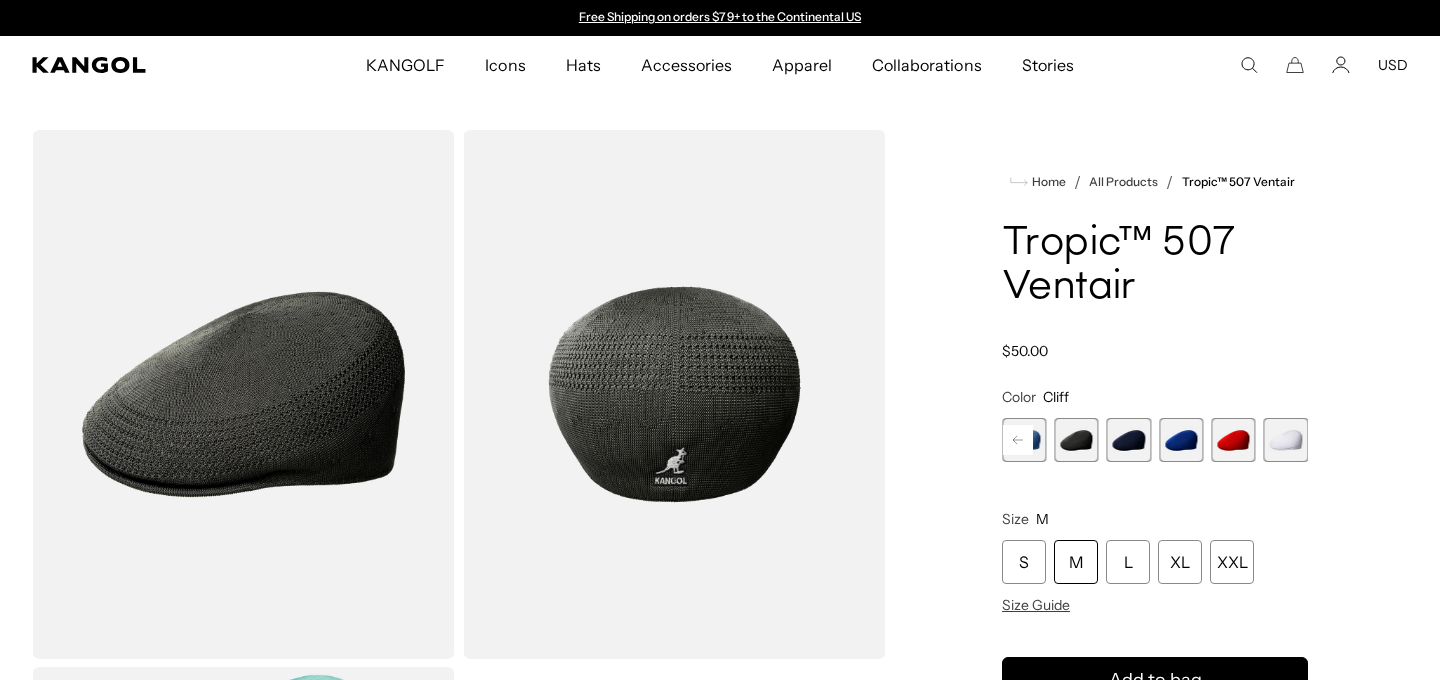 click at bounding box center [1286, 440] 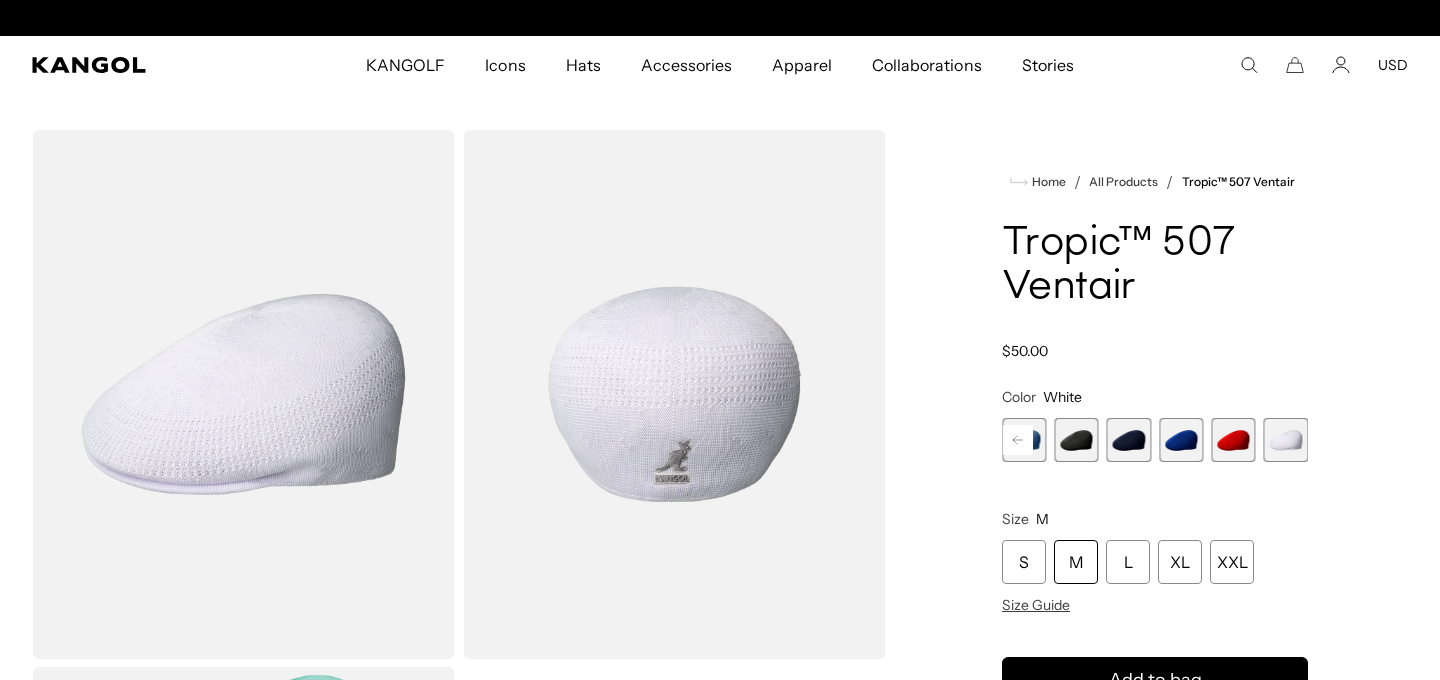 scroll, scrollTop: 0, scrollLeft: 412, axis: horizontal 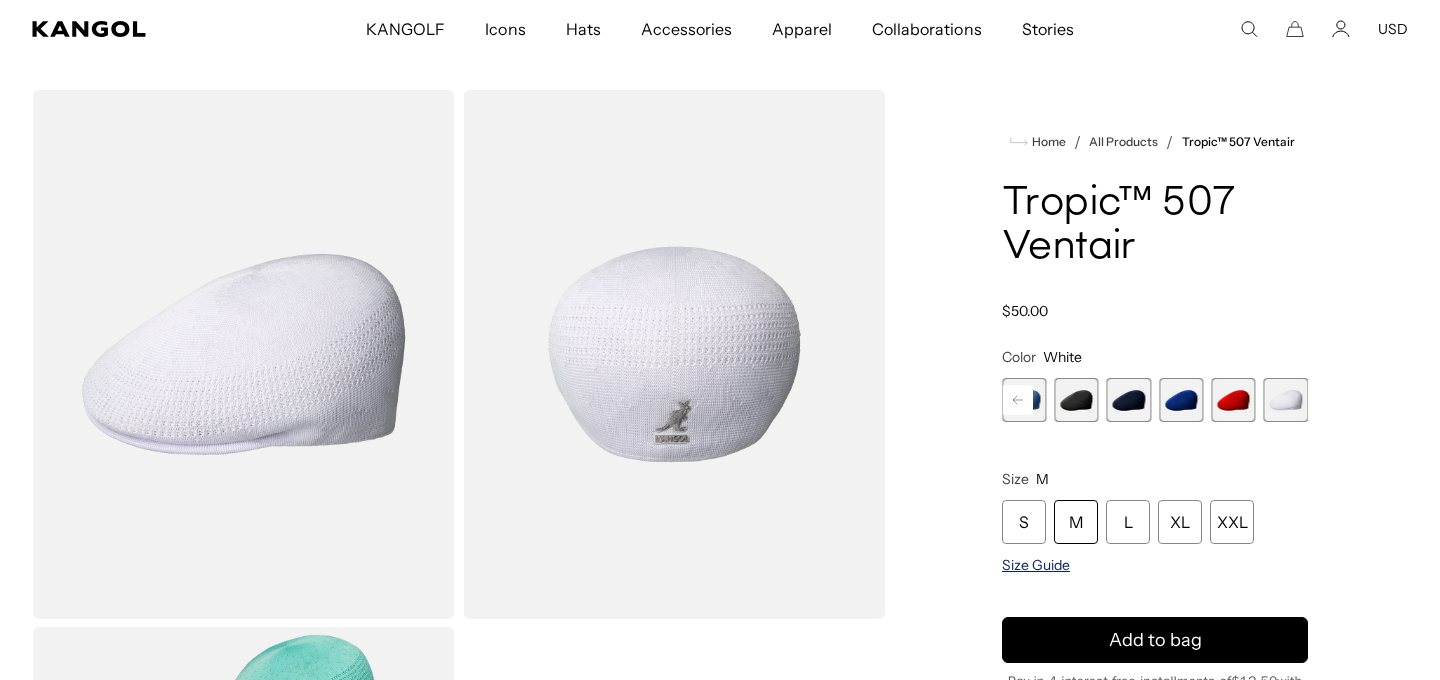 click on "Size Guide" at bounding box center (1036, 565) 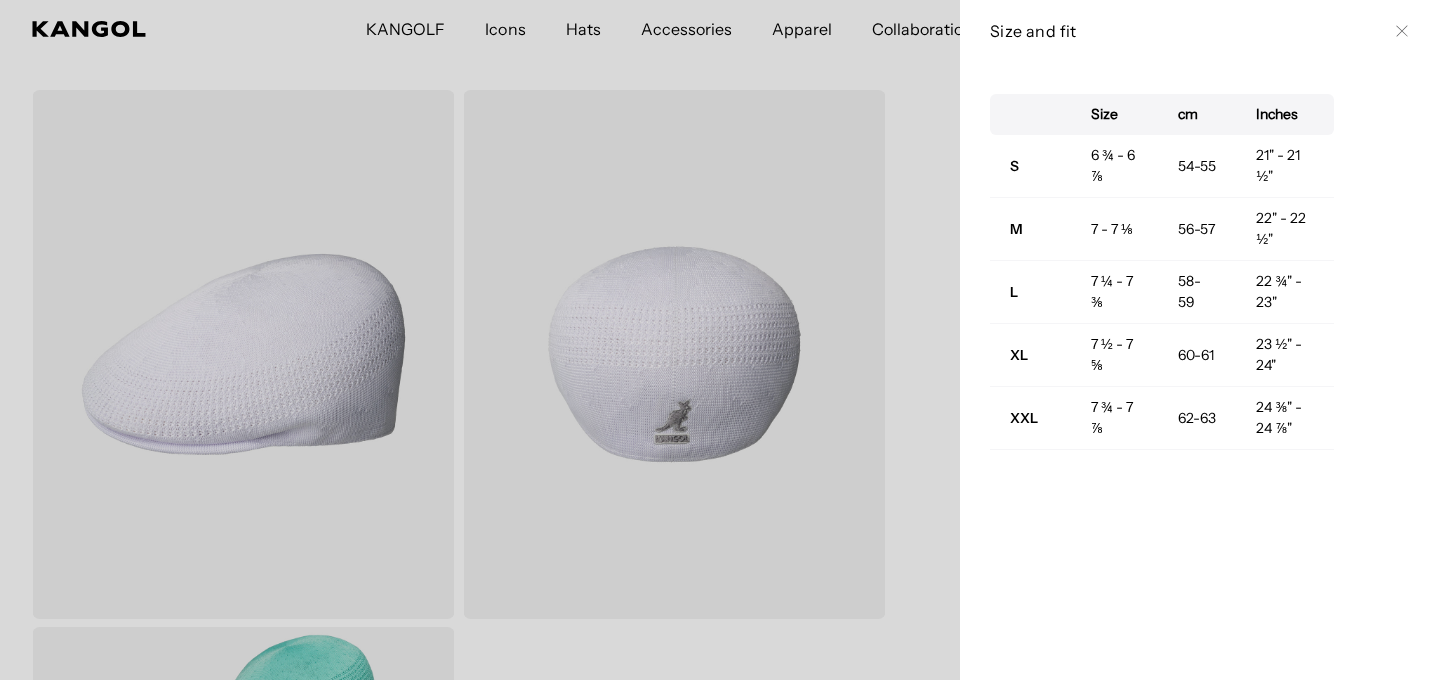 scroll, scrollTop: 0, scrollLeft: 0, axis: both 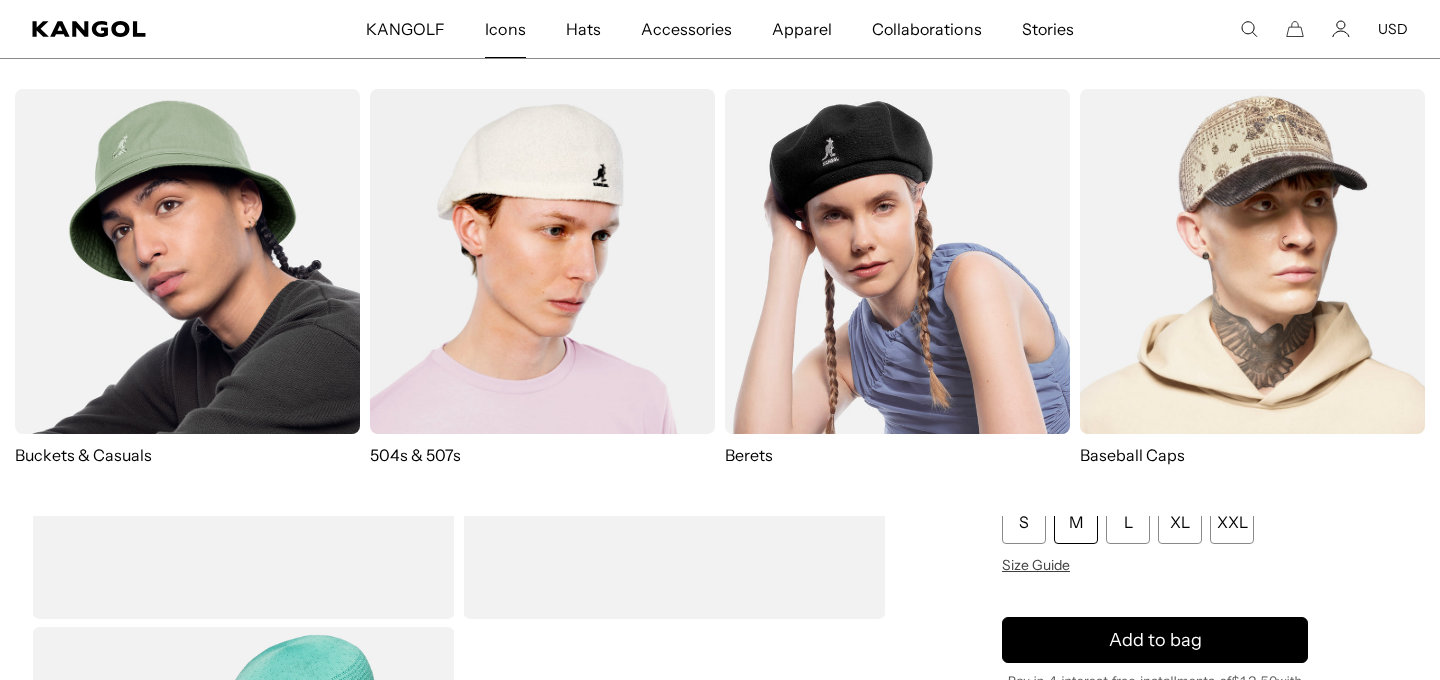 click at bounding box center [1252, 261] 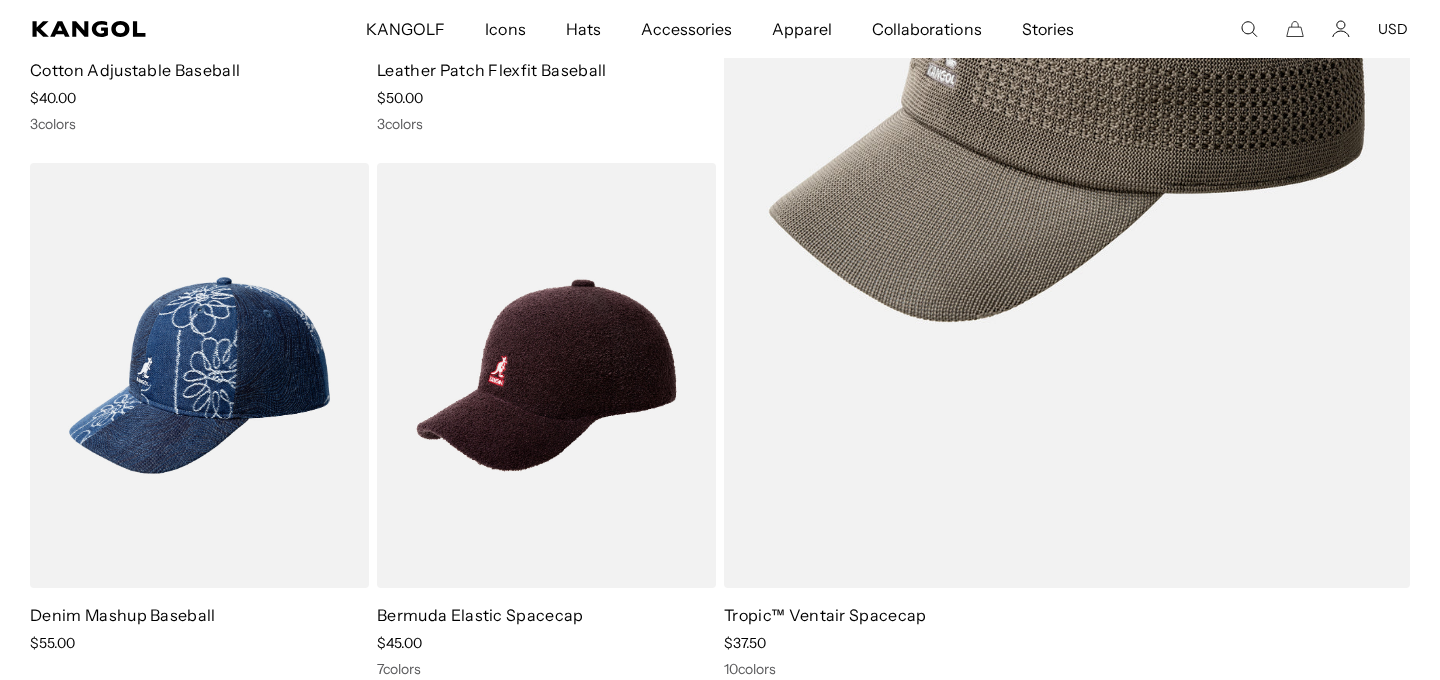 scroll, scrollTop: 619, scrollLeft: 0, axis: vertical 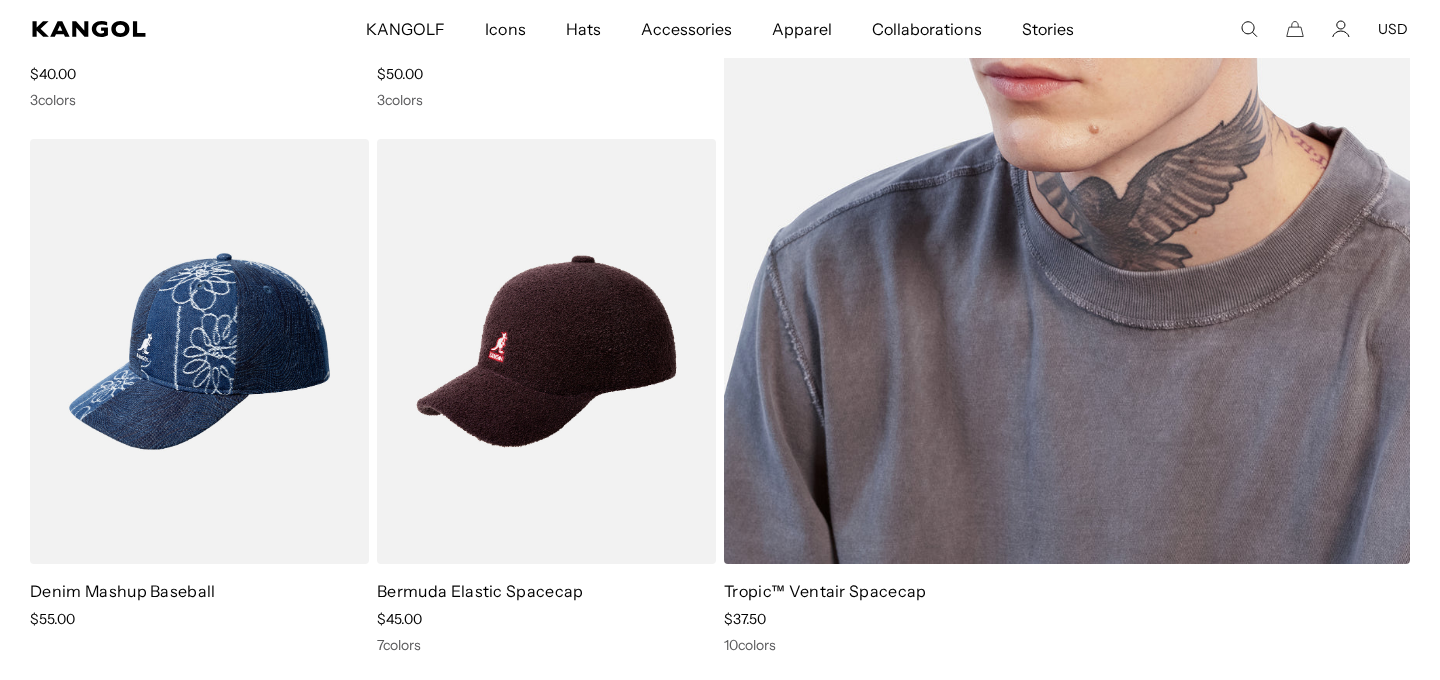 click on "Tropic™ Ventair Spacecap" at bounding box center [825, 591] 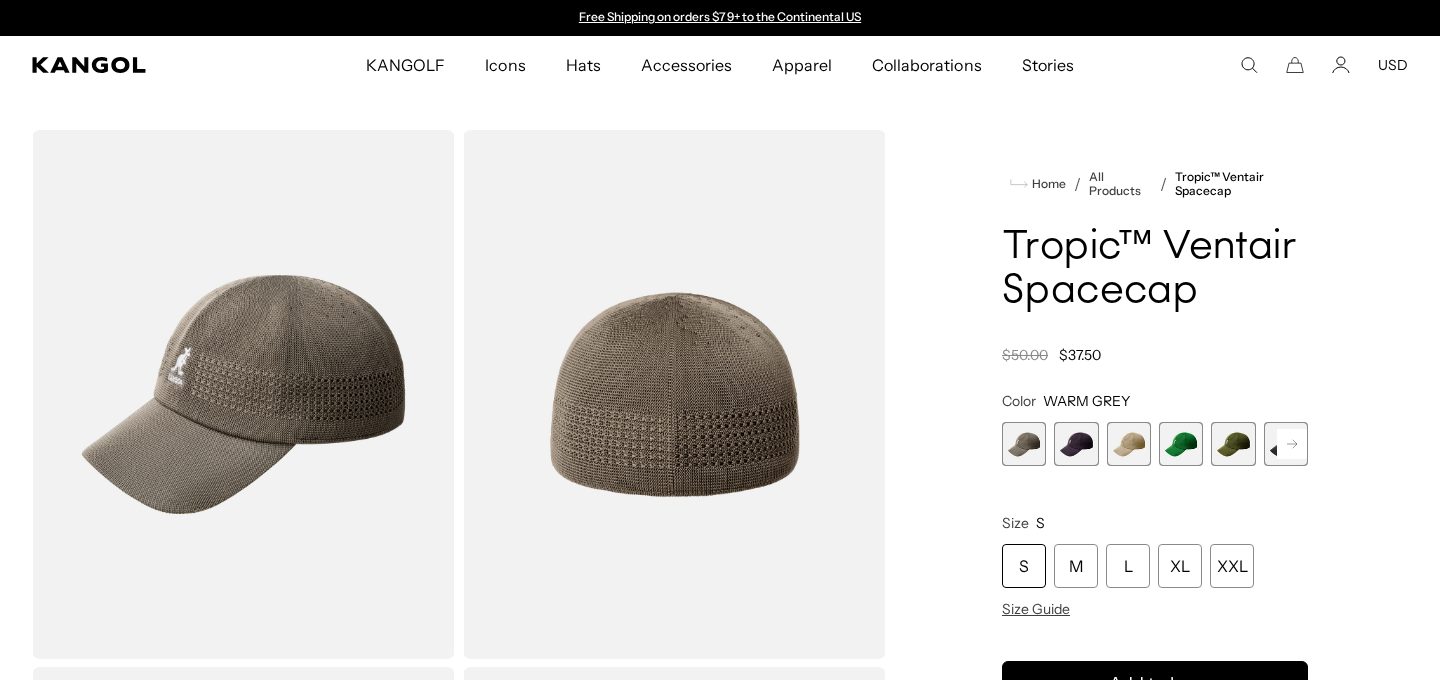 scroll, scrollTop: 0, scrollLeft: 0, axis: both 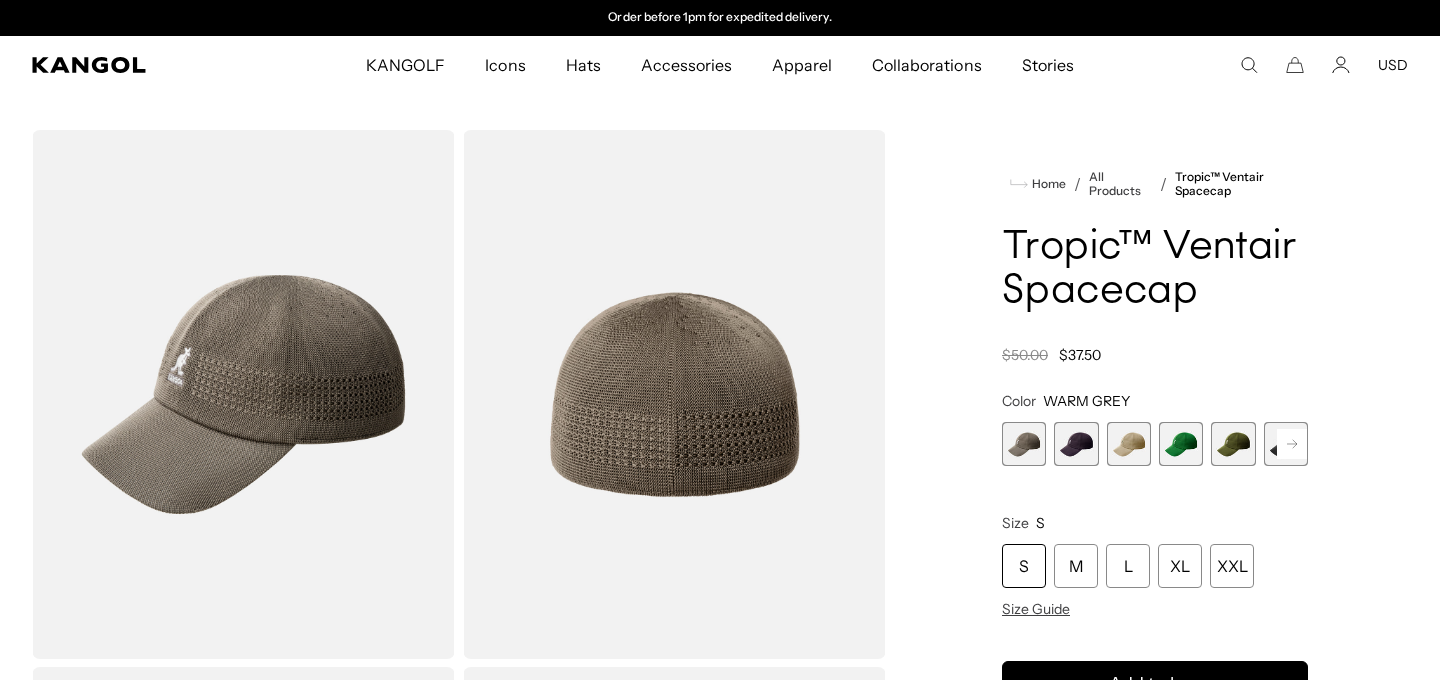 click 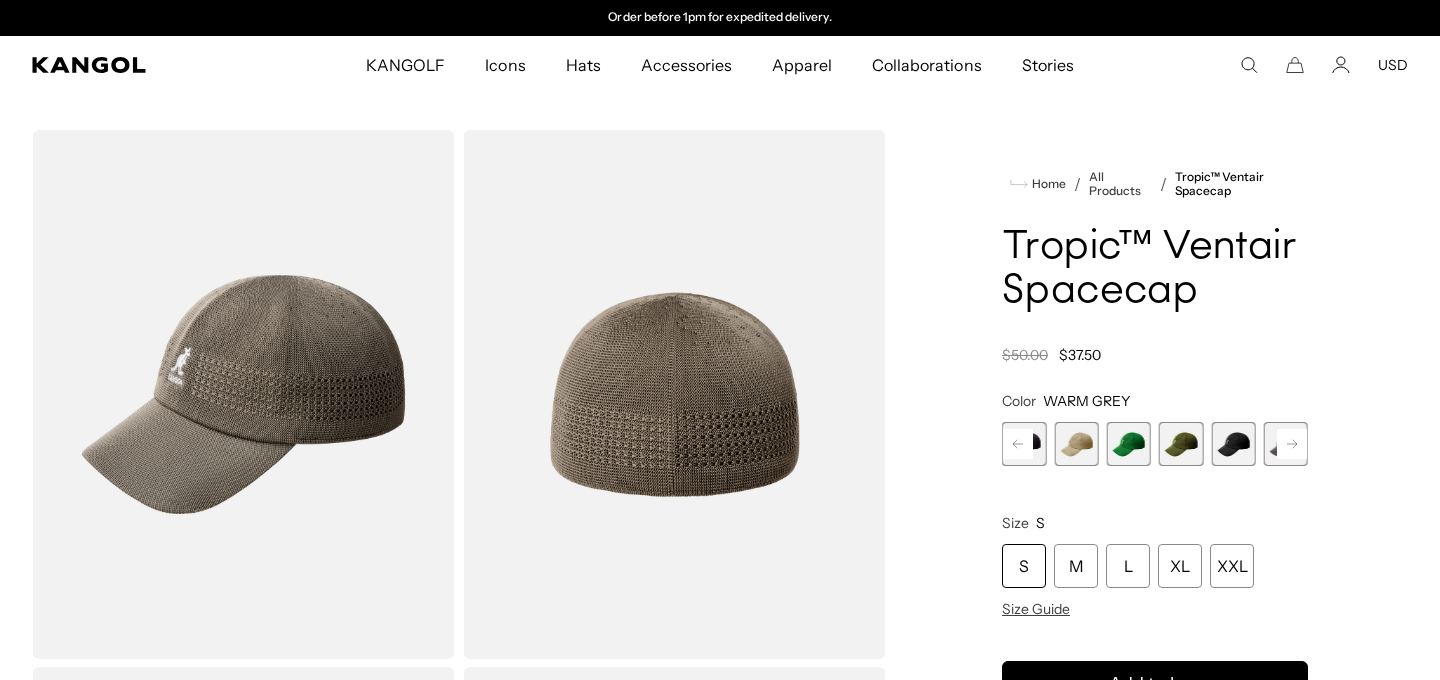 click 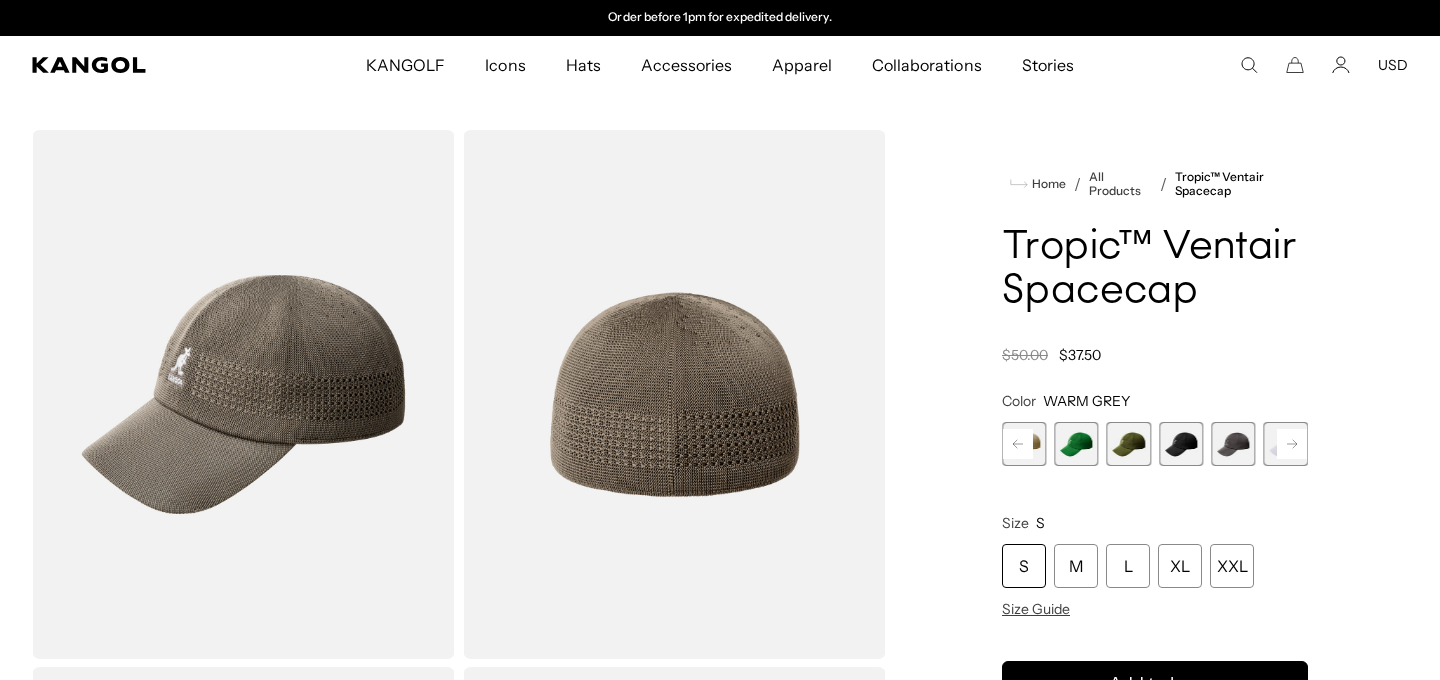 click 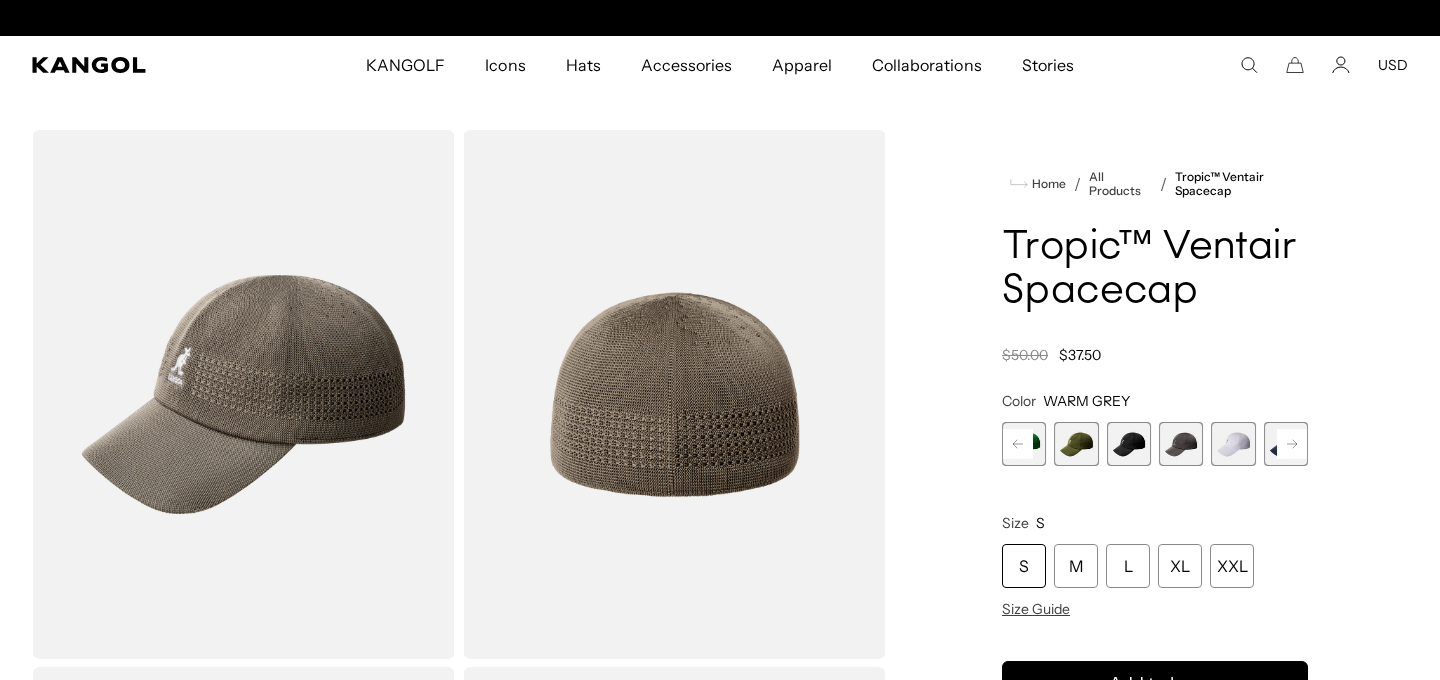 scroll, scrollTop: 0, scrollLeft: 0, axis: both 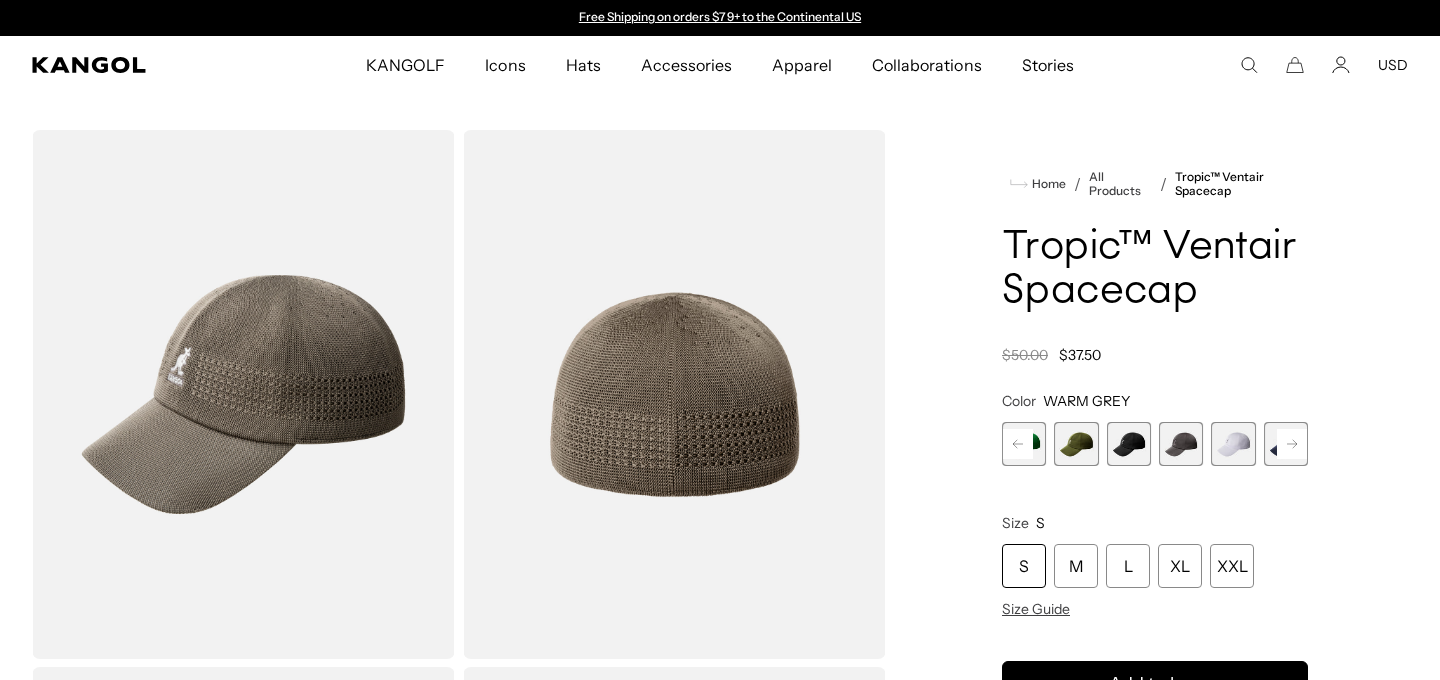 click at bounding box center [1233, 444] 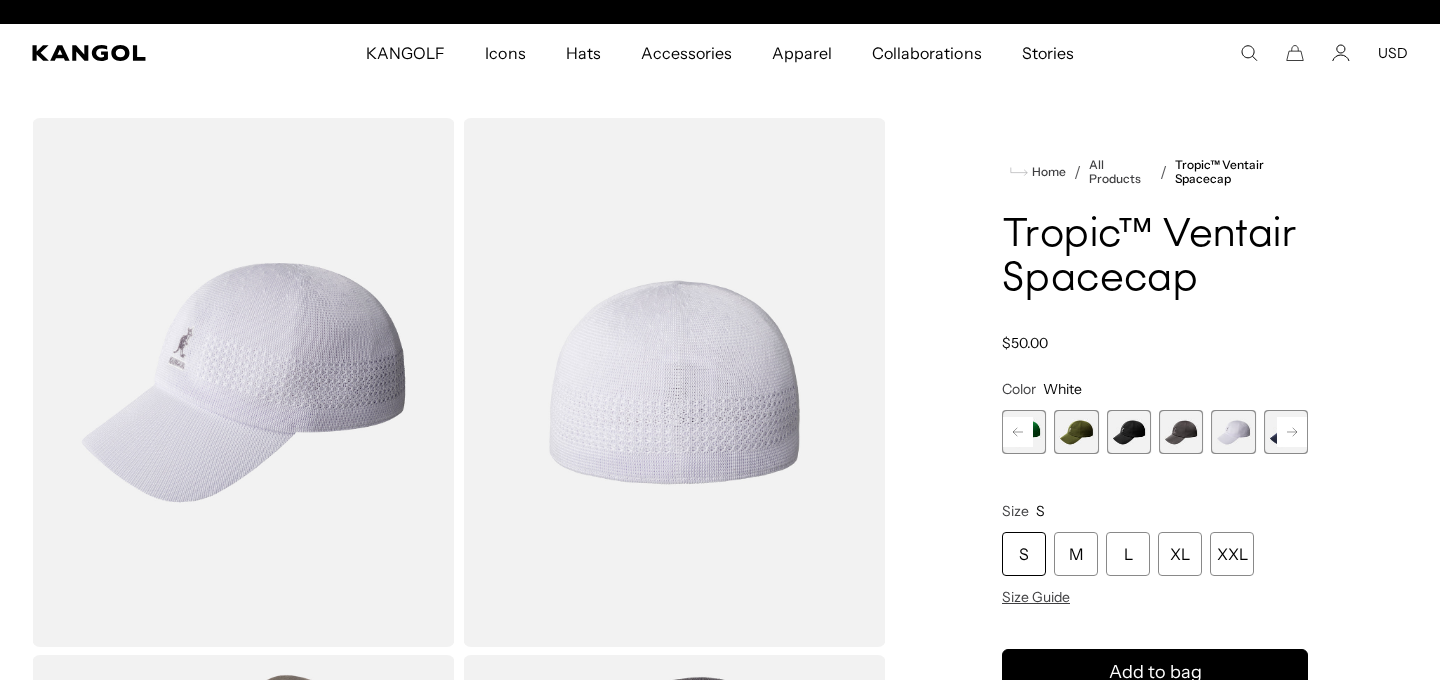 scroll, scrollTop: 19, scrollLeft: 0, axis: vertical 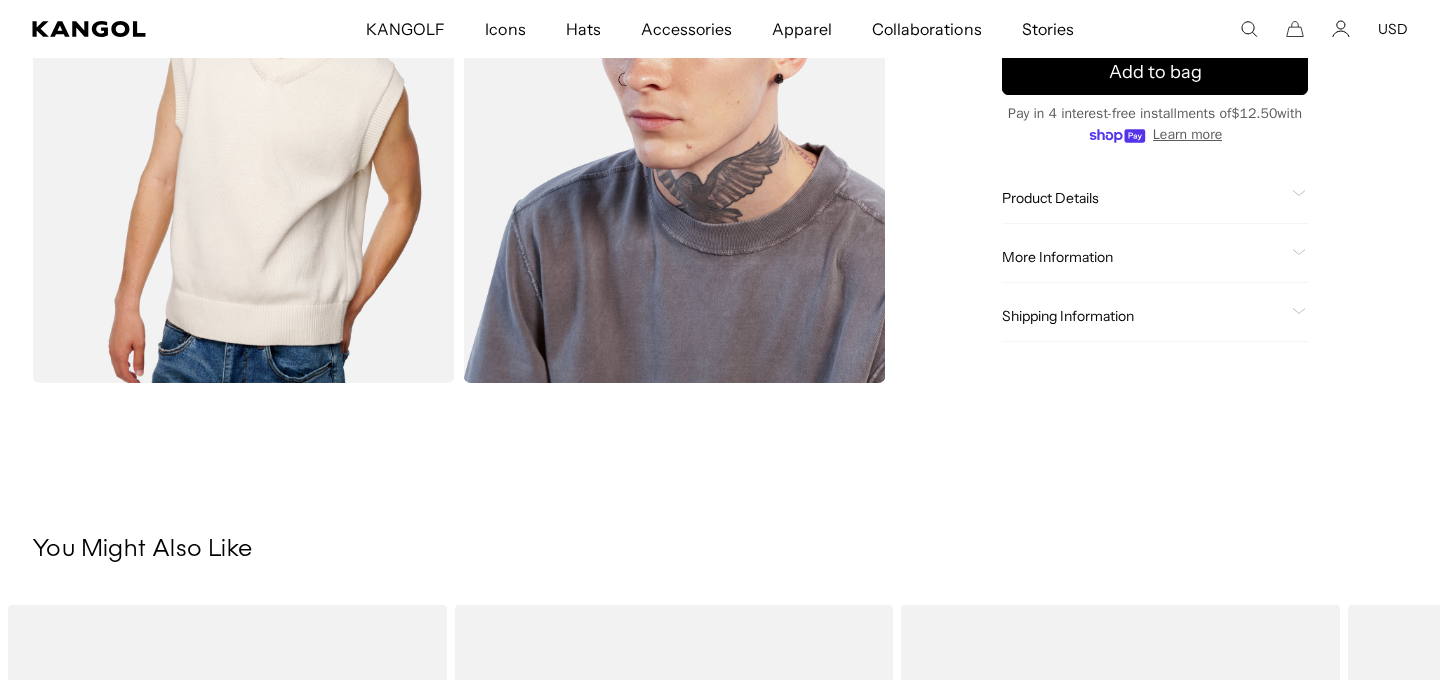 click on "Shipping Information" 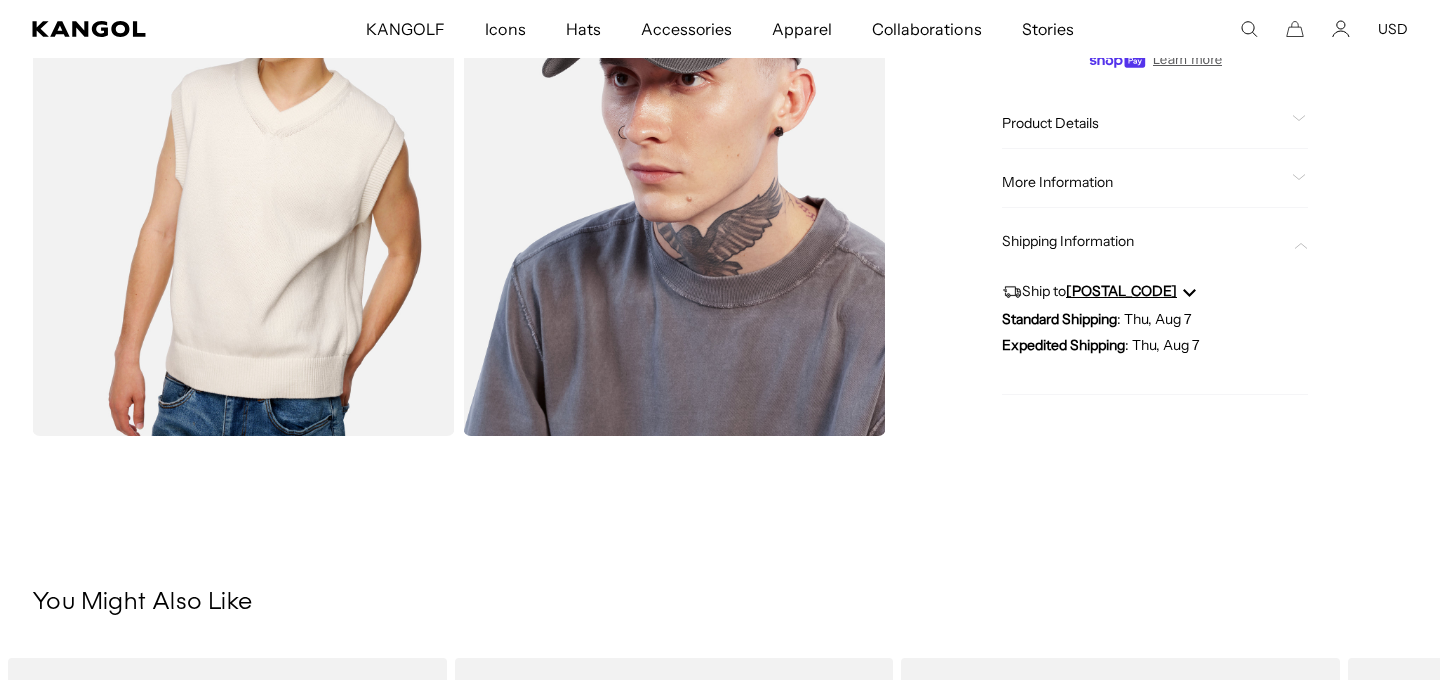 scroll, scrollTop: 749, scrollLeft: 0, axis: vertical 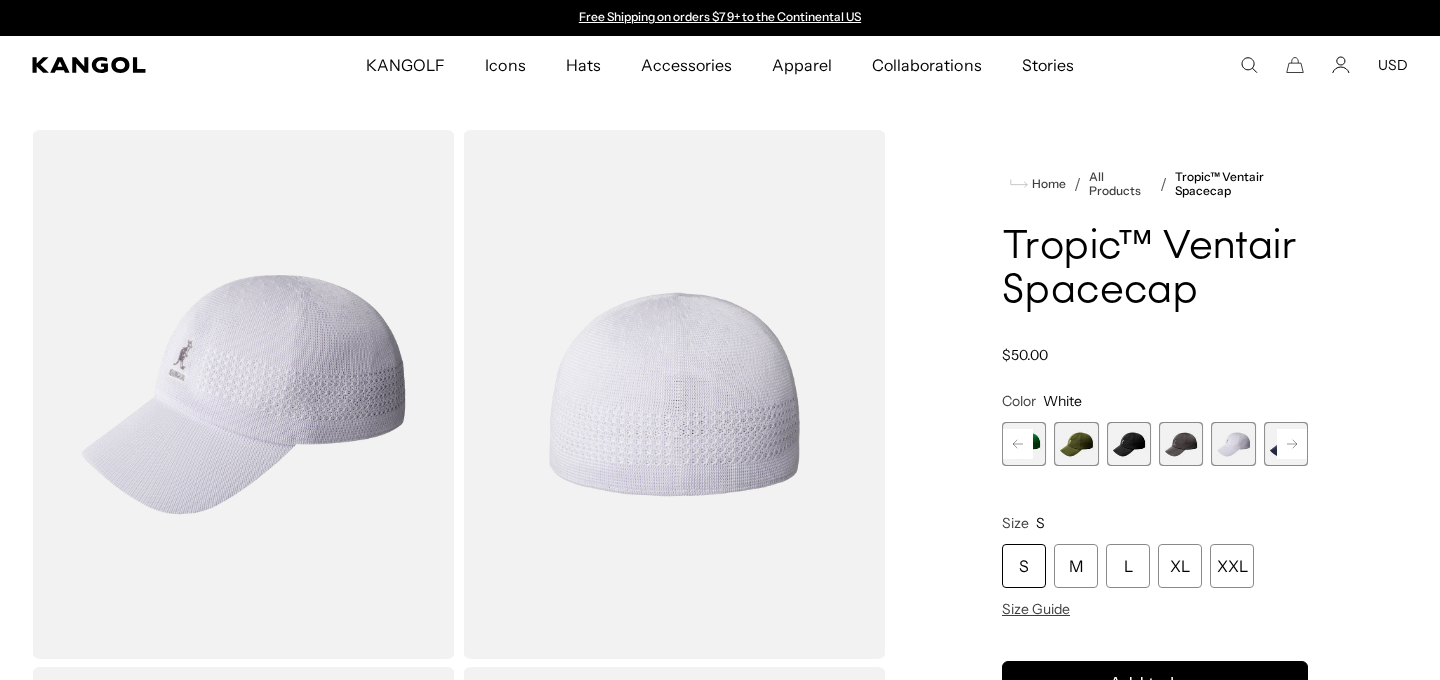 click 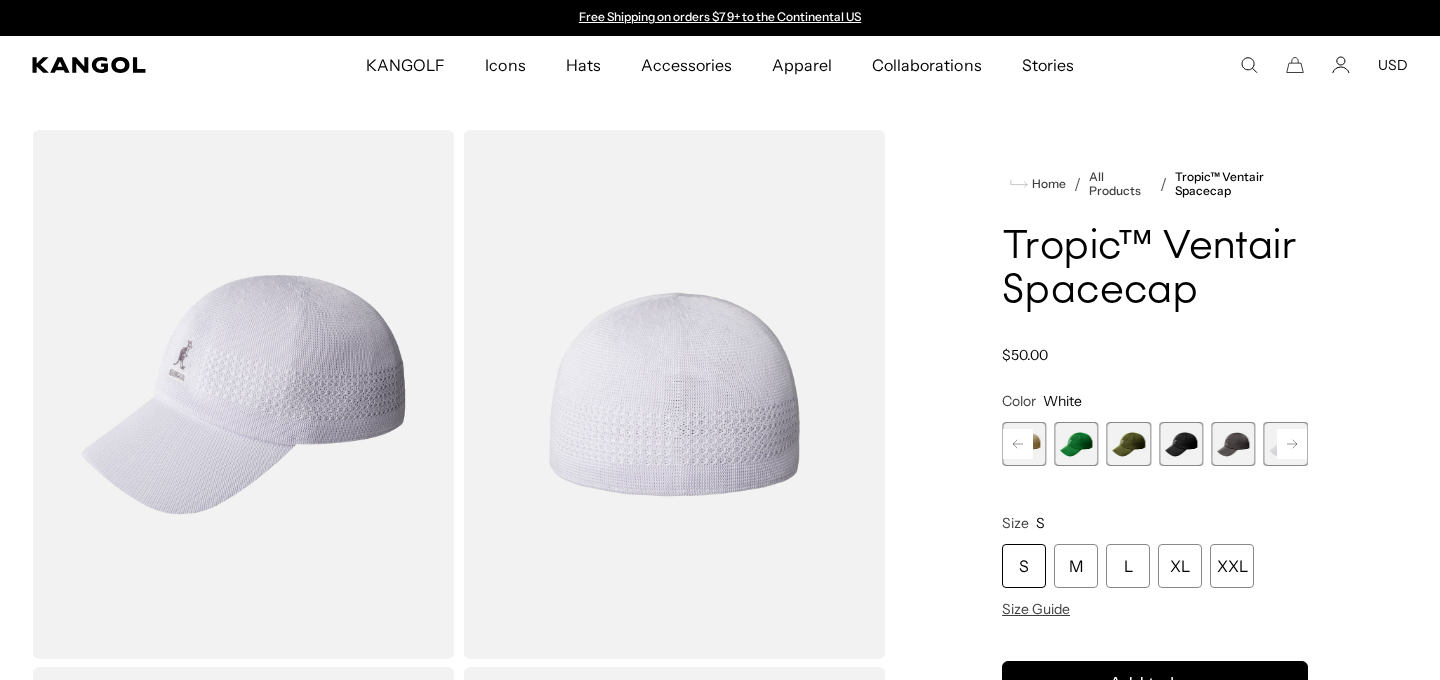 click 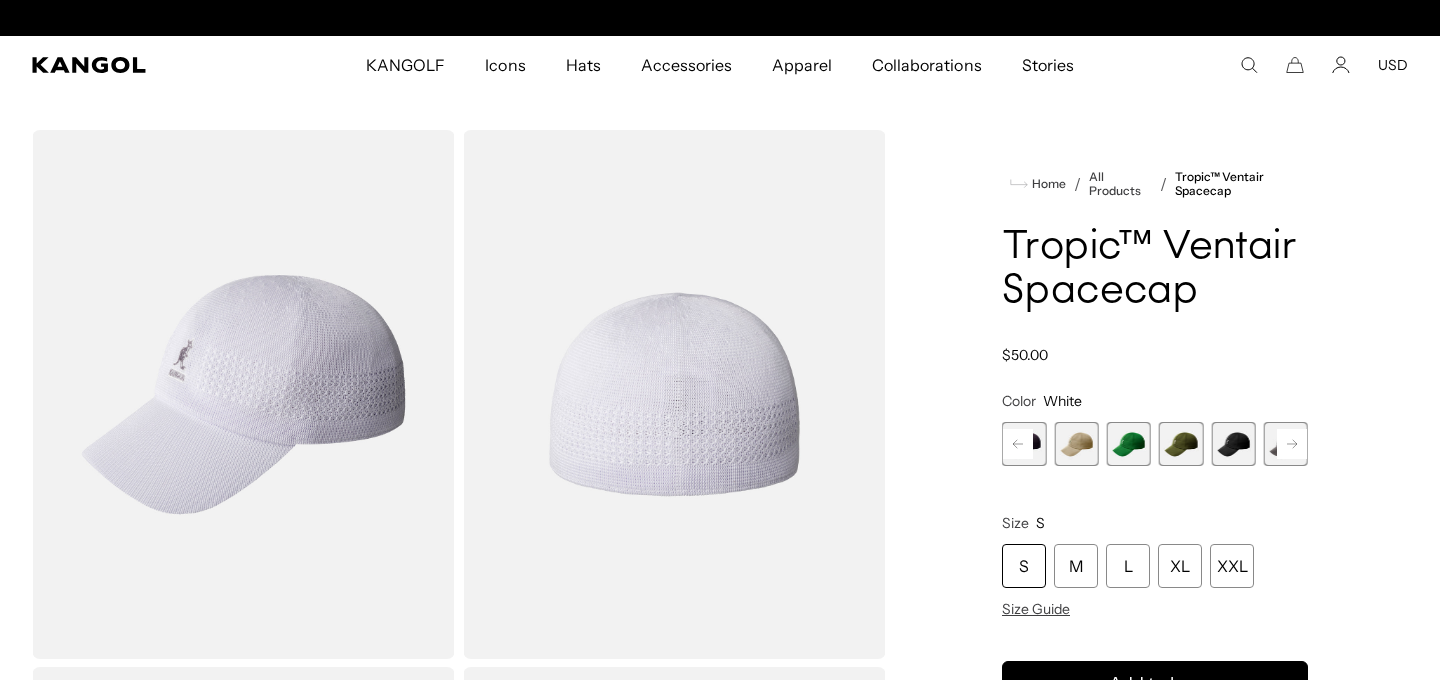 click at bounding box center (1076, 444) 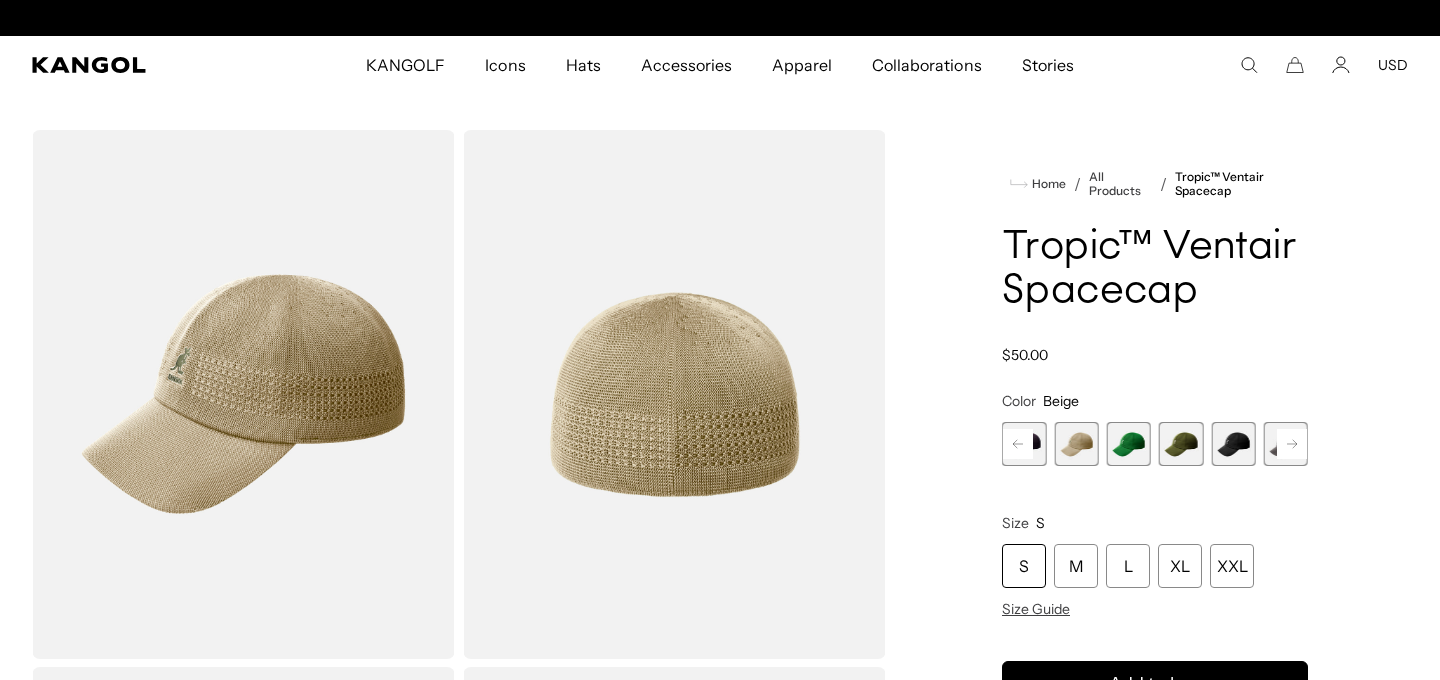 scroll, scrollTop: 0, scrollLeft: 0, axis: both 